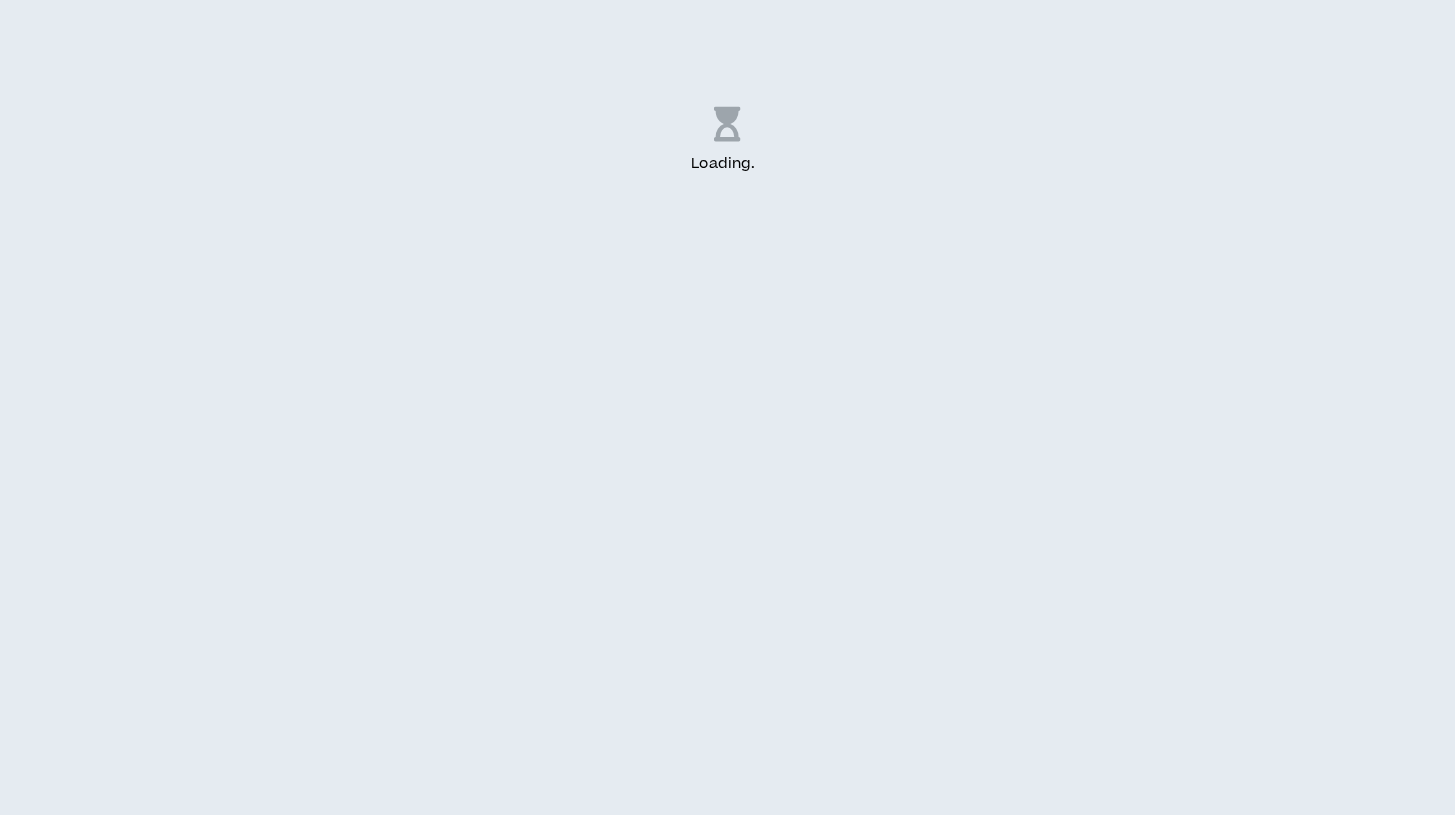 scroll, scrollTop: 0, scrollLeft: 0, axis: both 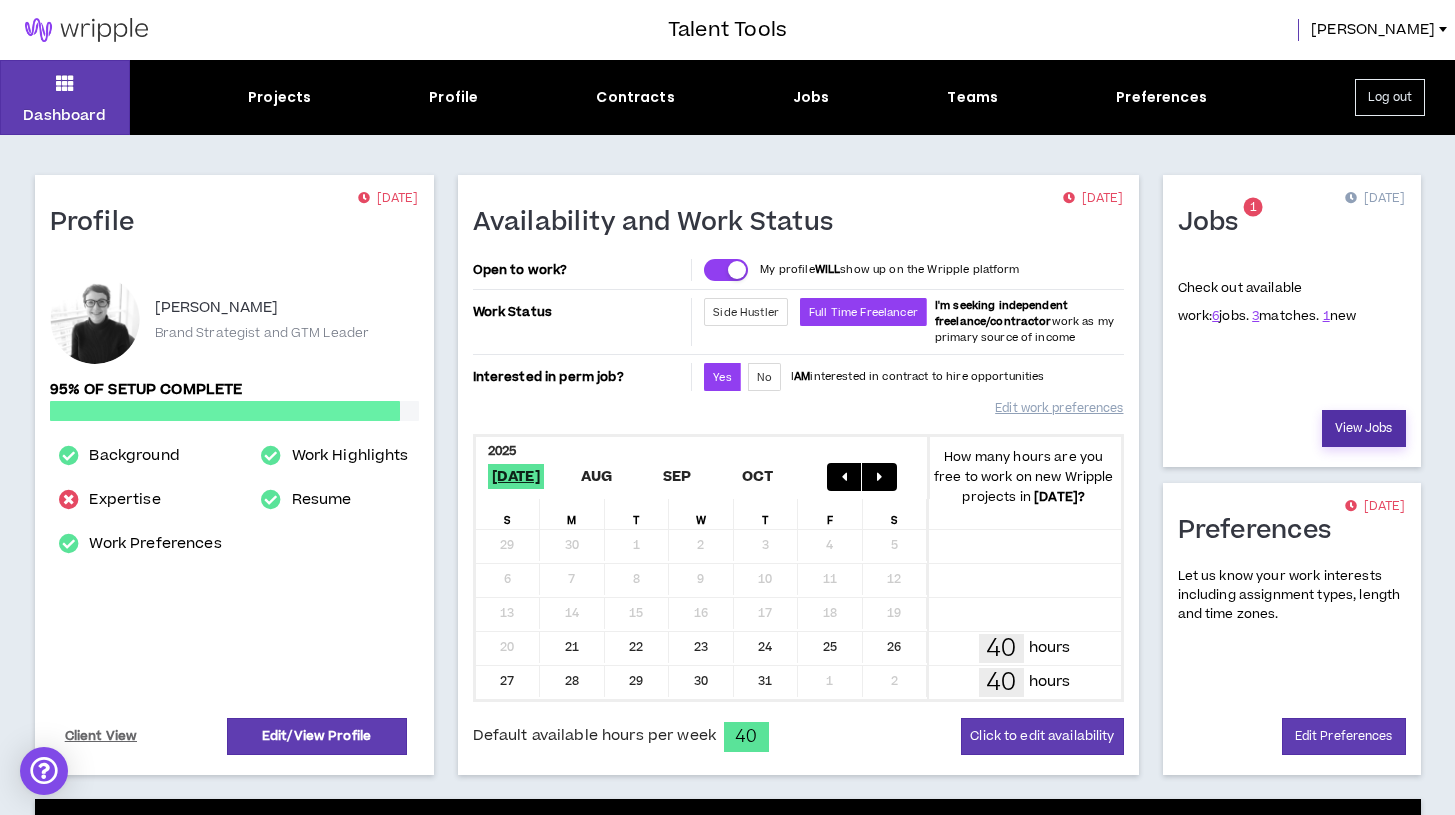 click on "View Jobs" at bounding box center [1364, 428] 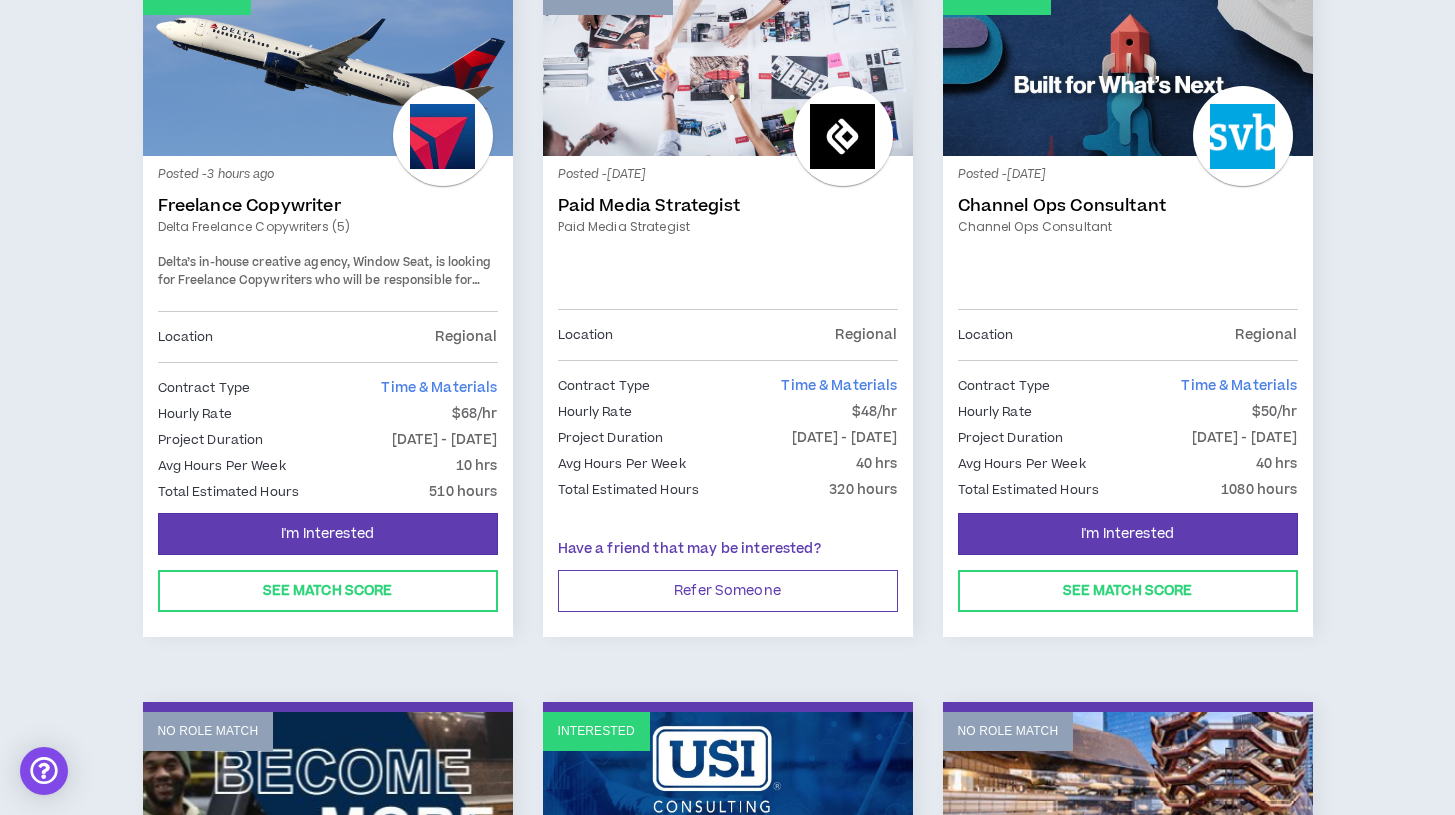 scroll, scrollTop: 400, scrollLeft: 0, axis: vertical 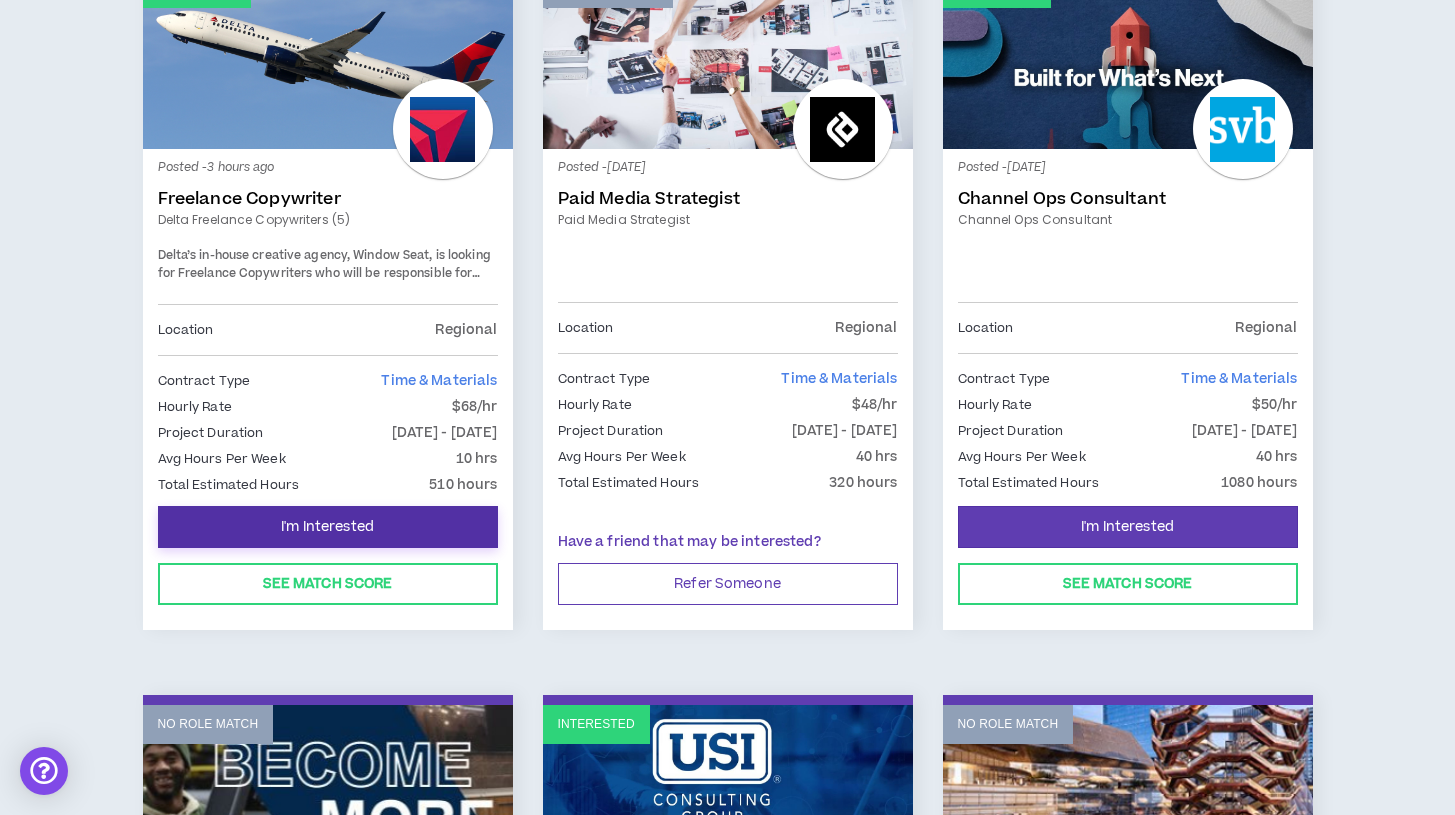 click on "I'm Interested" at bounding box center (327, 527) 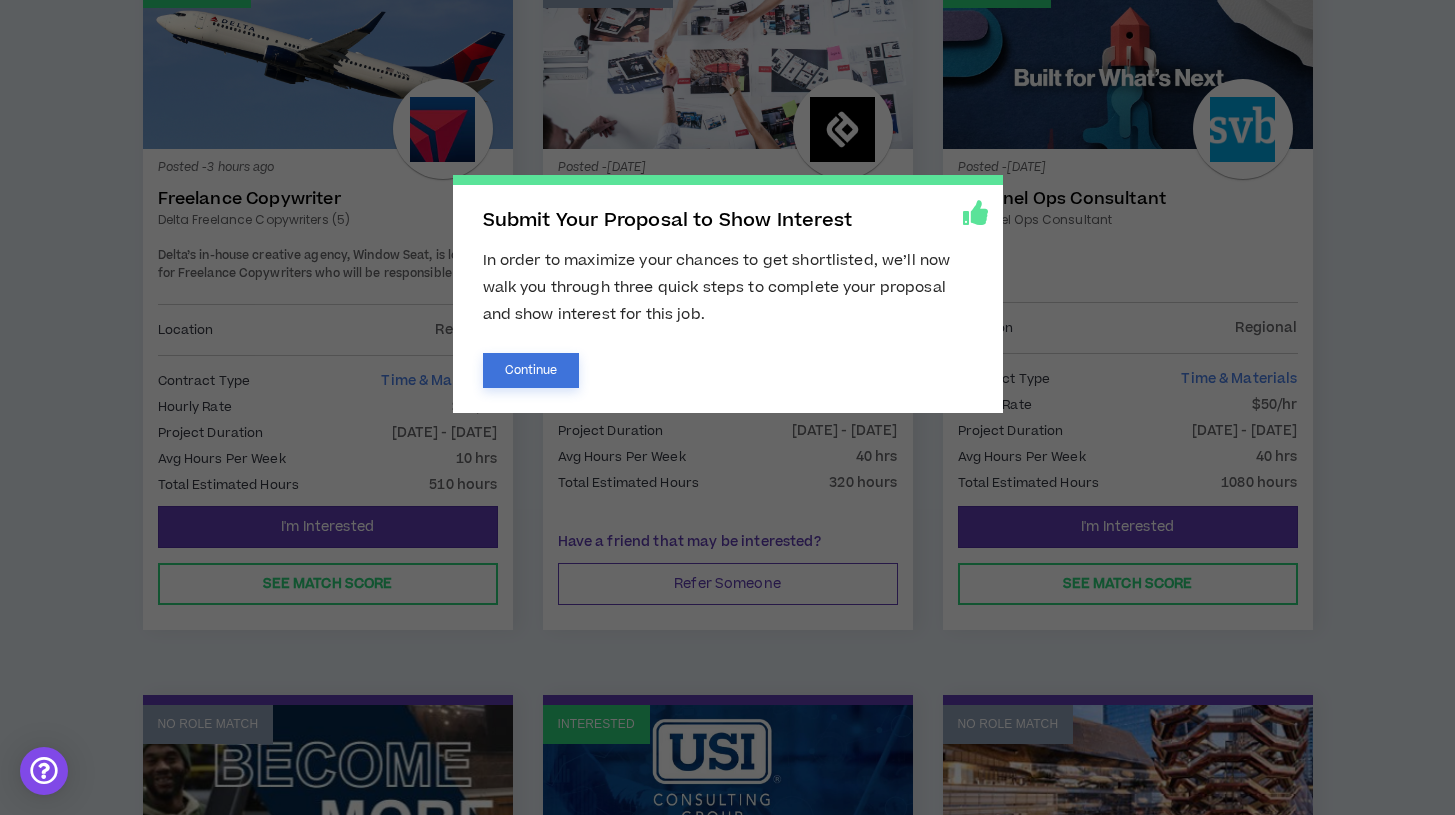 click on "Continue" at bounding box center (531, 370) 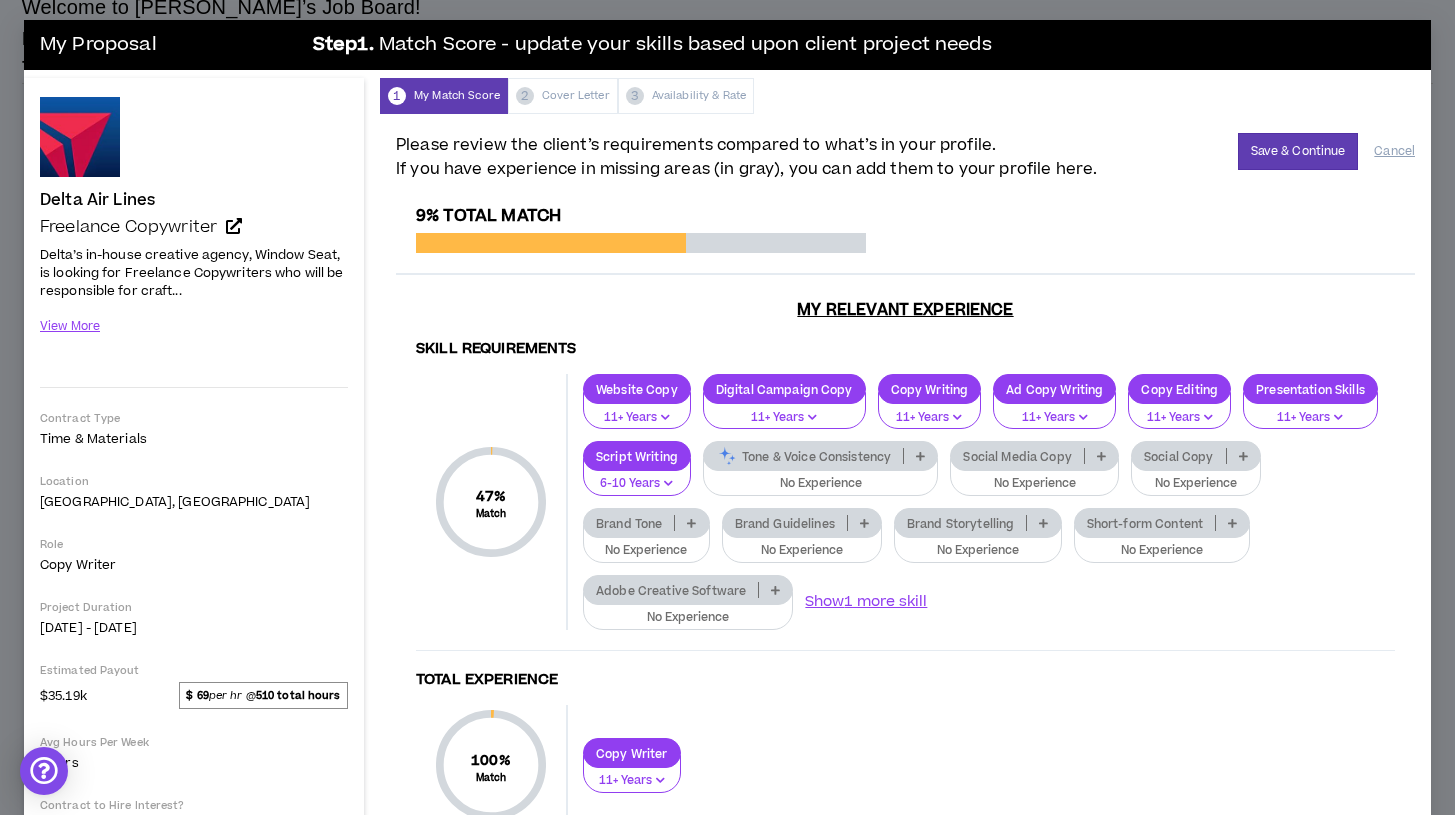 scroll, scrollTop: 5, scrollLeft: 0, axis: vertical 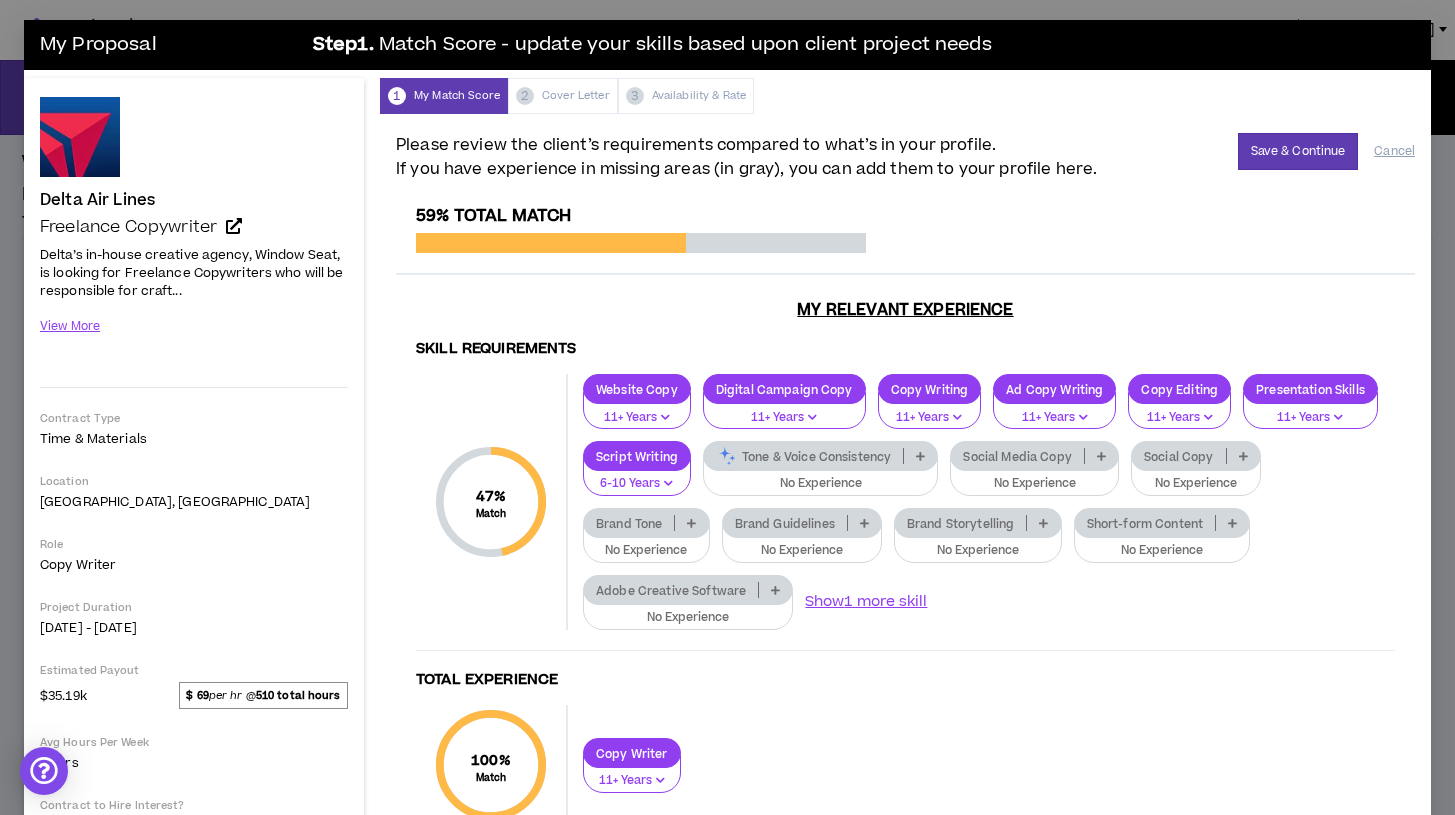 click at bounding box center [920, 456] 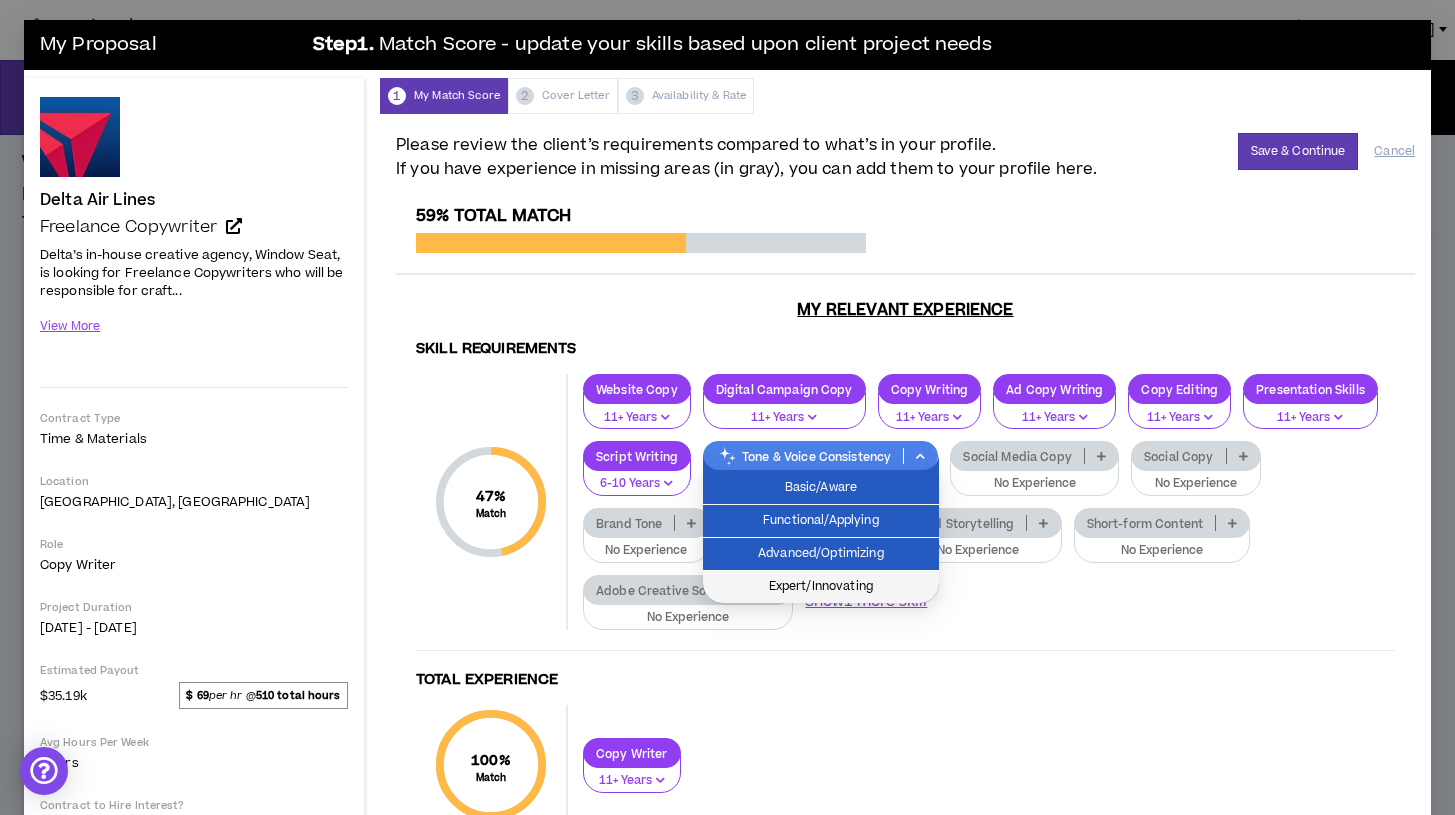 click on "Expert/Innovating" at bounding box center [821, 587] 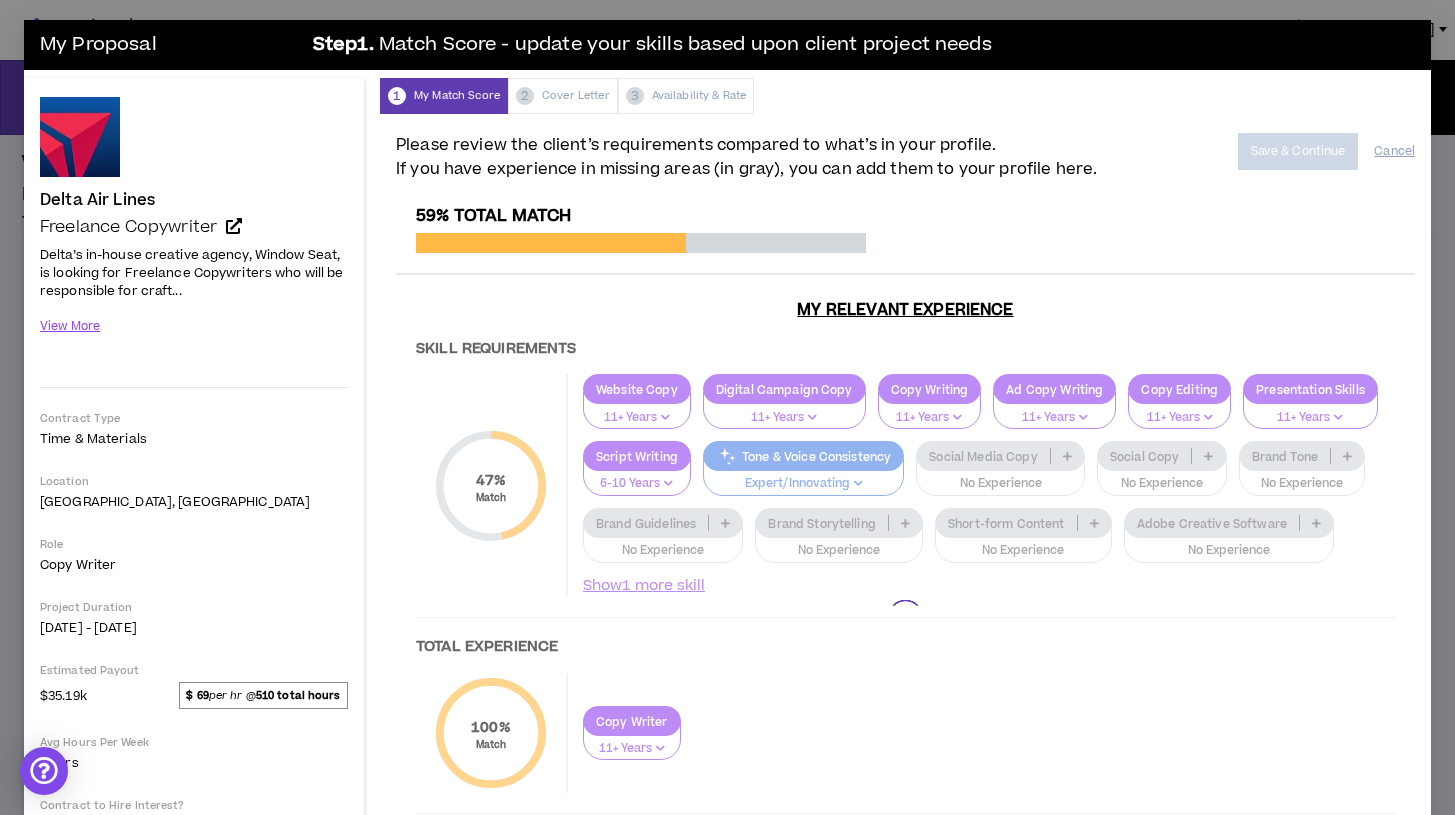 click at bounding box center [905, 617] 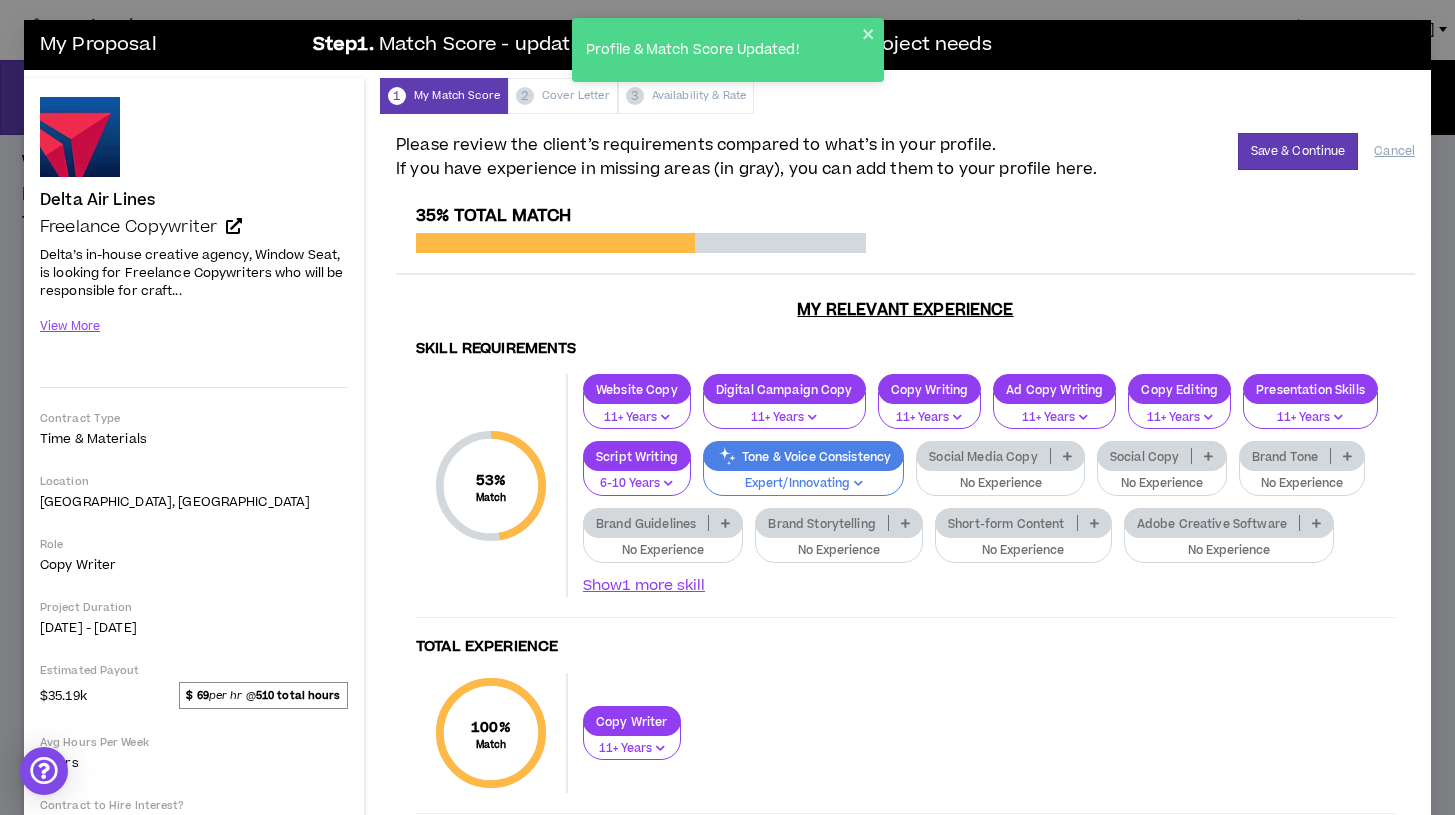 click at bounding box center [1067, 456] 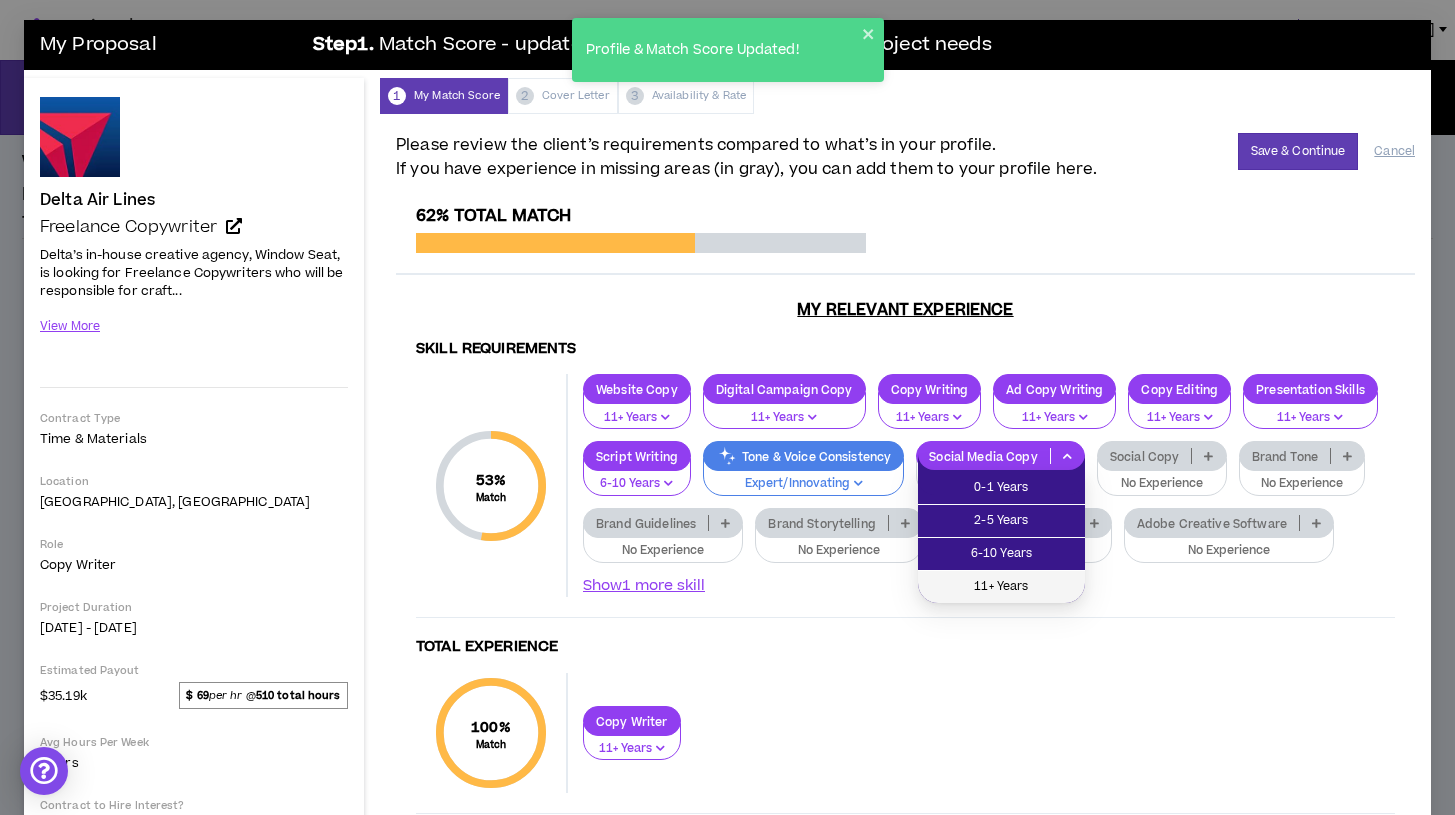 click on "11+ Years" at bounding box center (1001, 587) 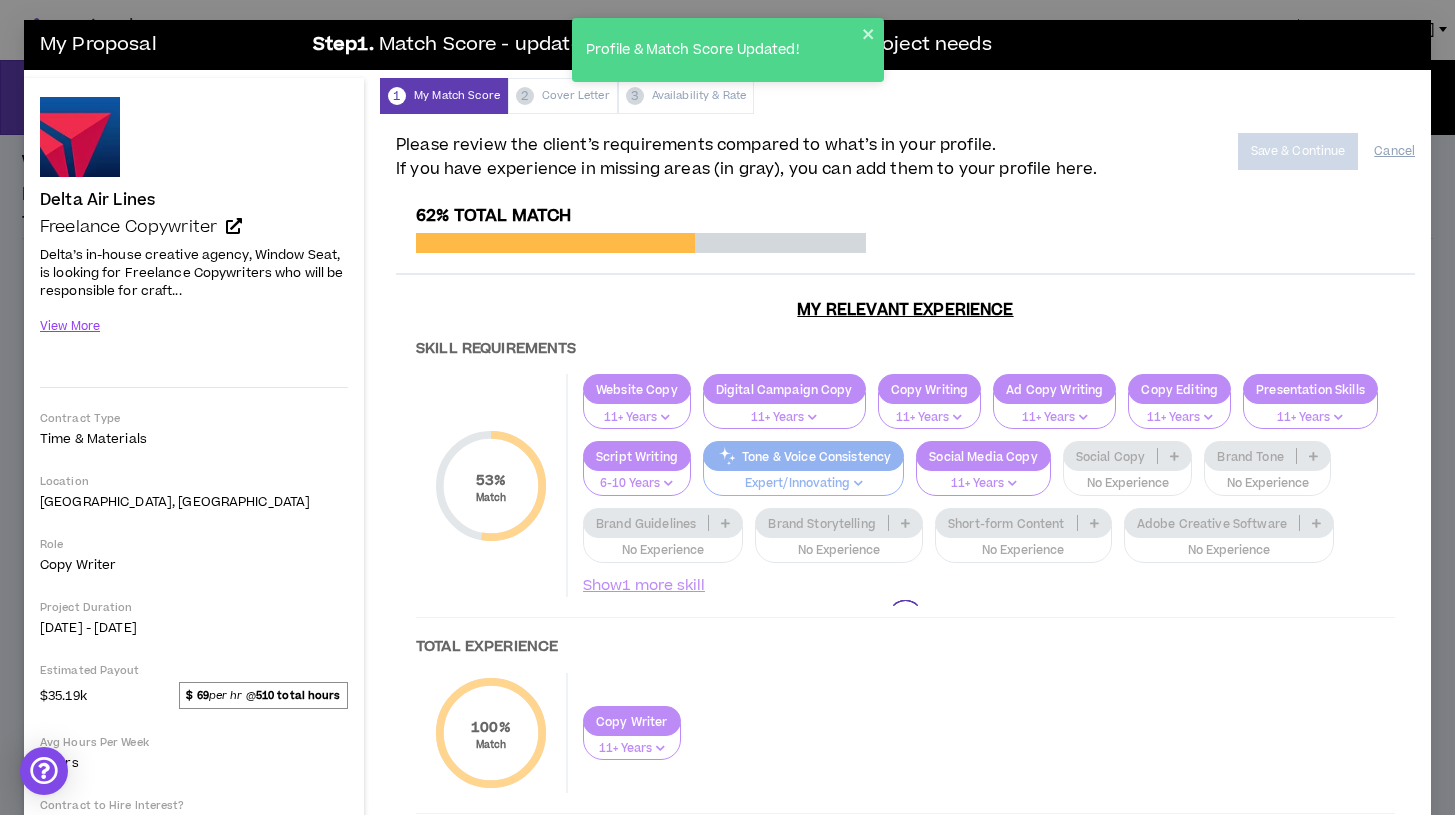click at bounding box center [905, 617] 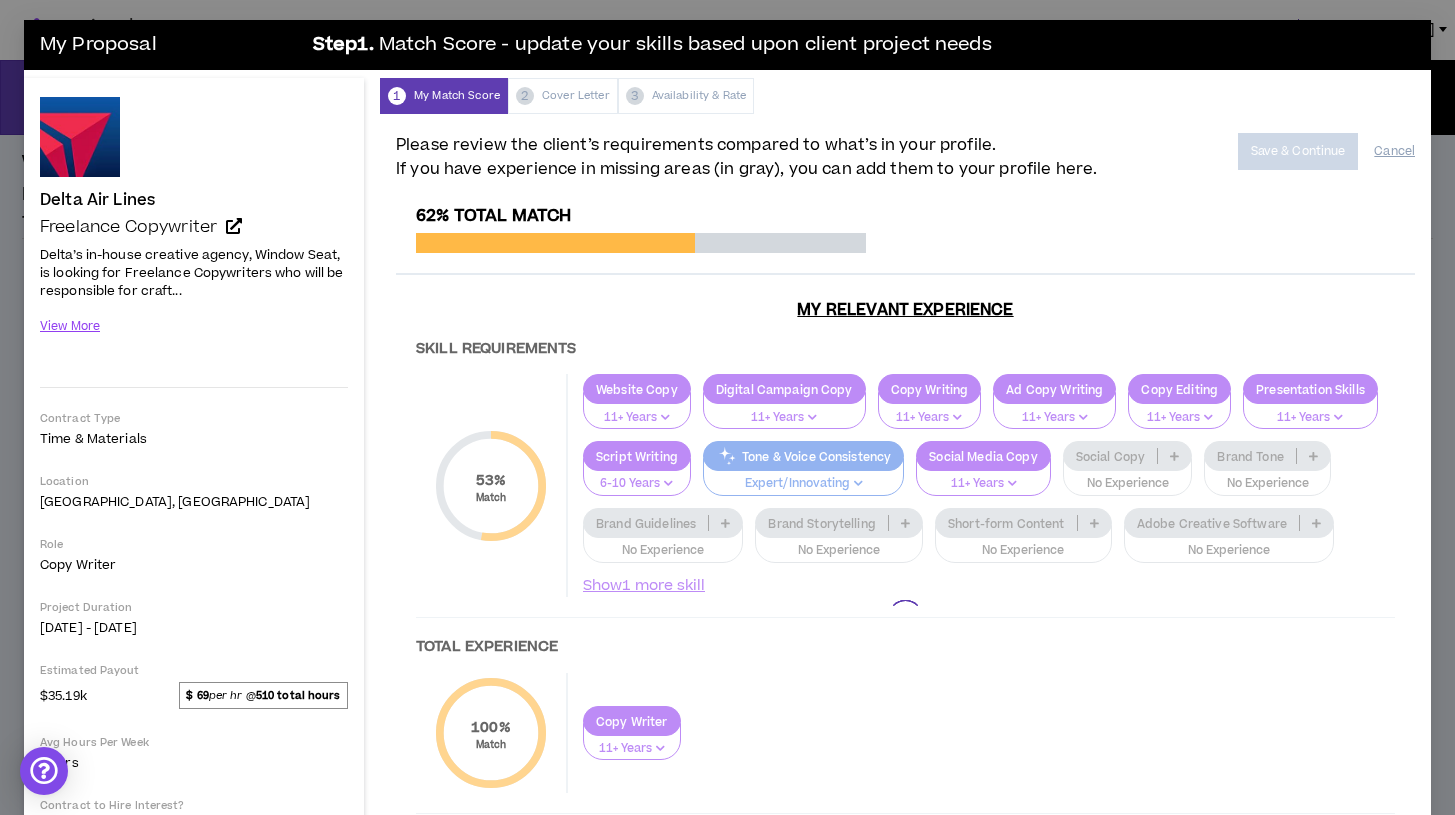click at bounding box center [905, 617] 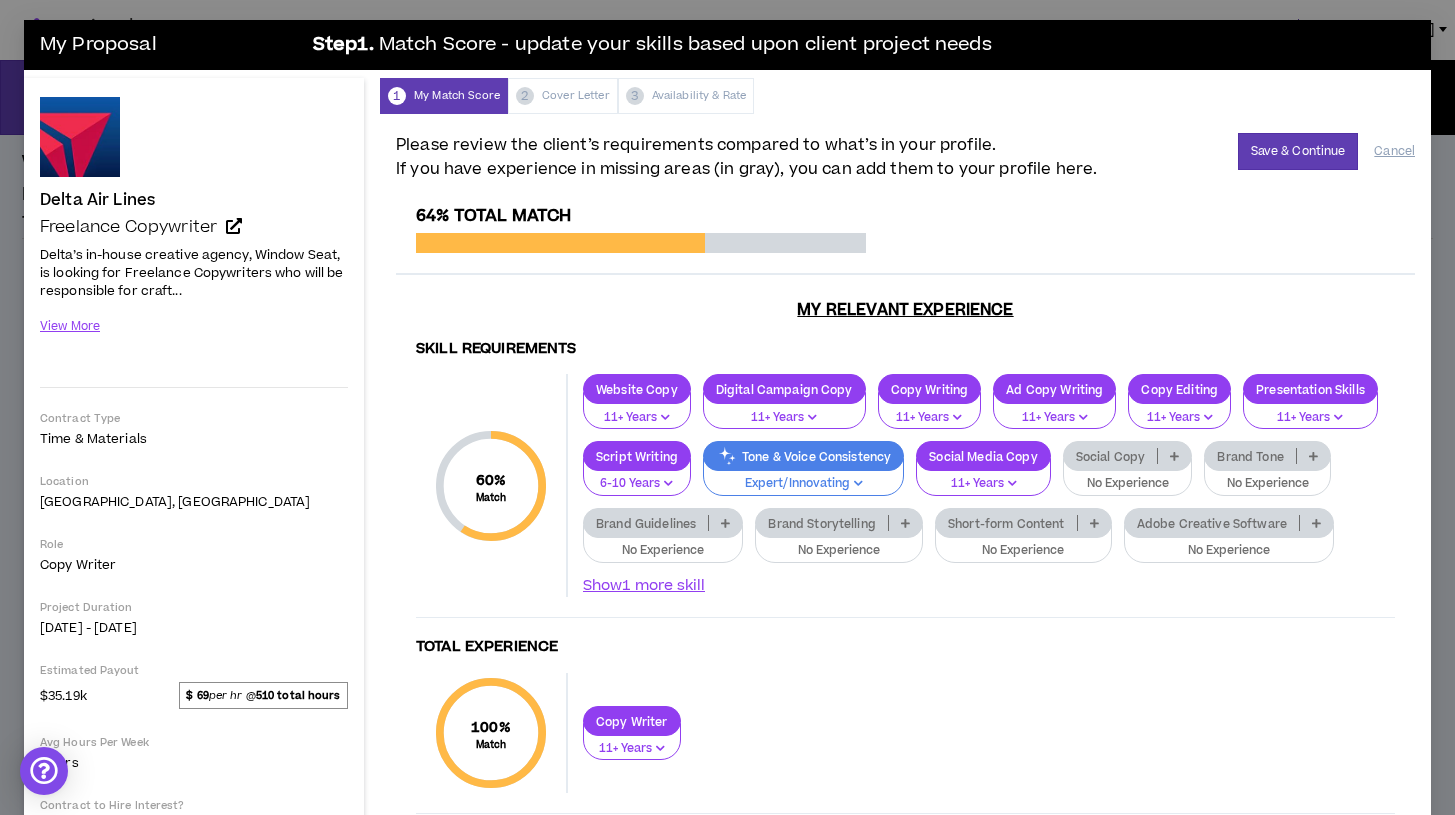 click at bounding box center (1174, 456) 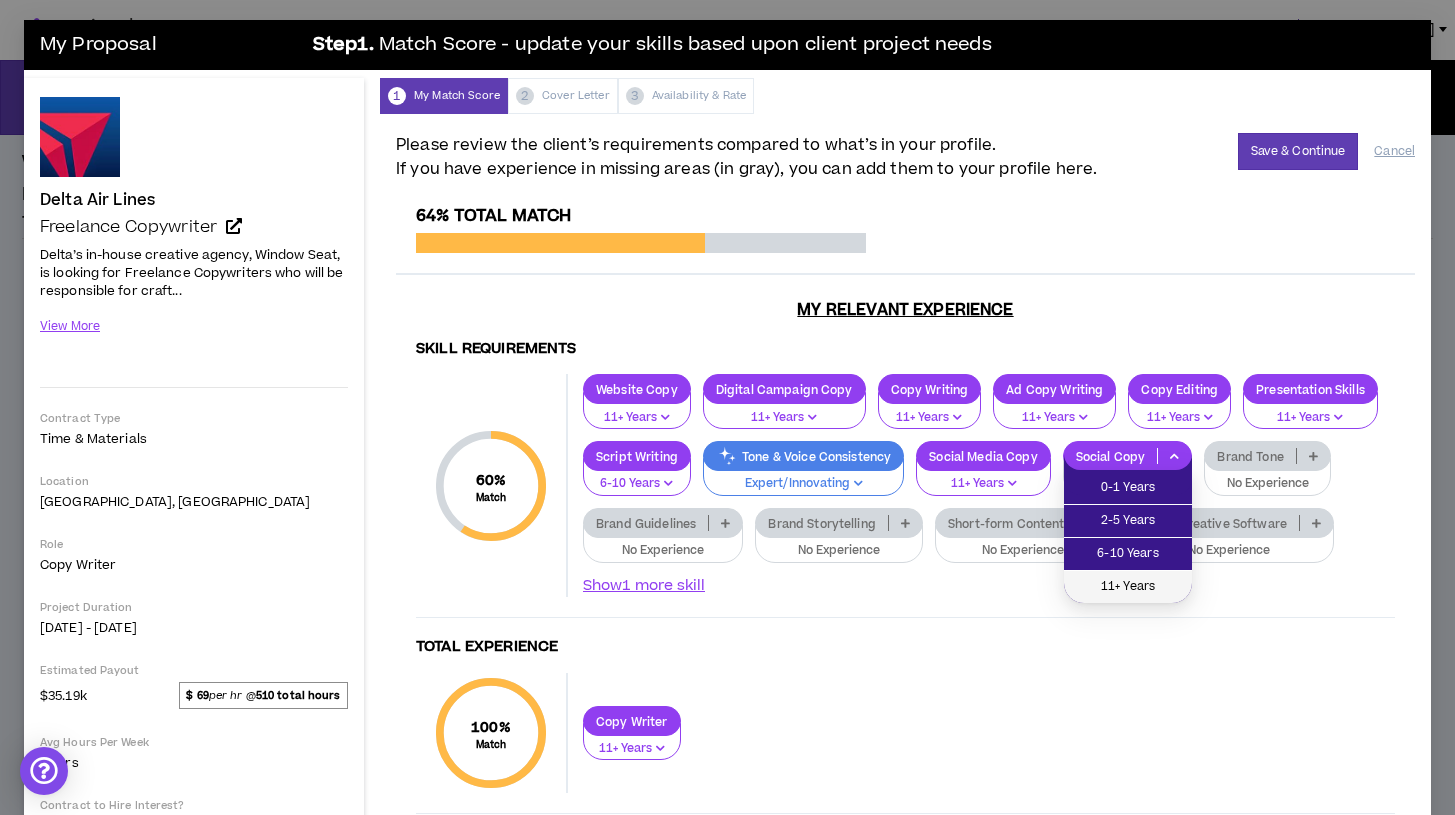 click on "11+ Years" at bounding box center (1128, 587) 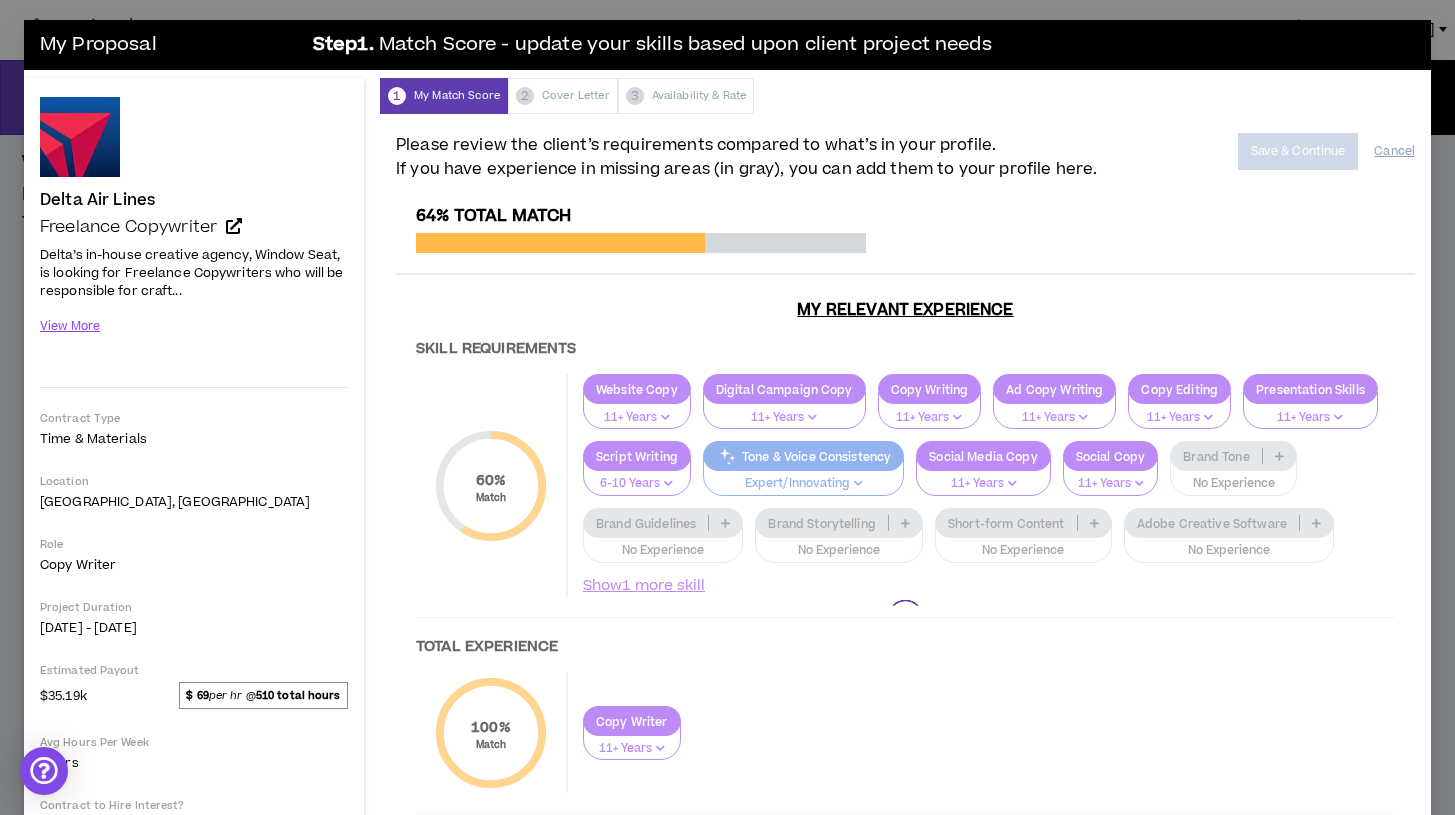 click at bounding box center [905, 617] 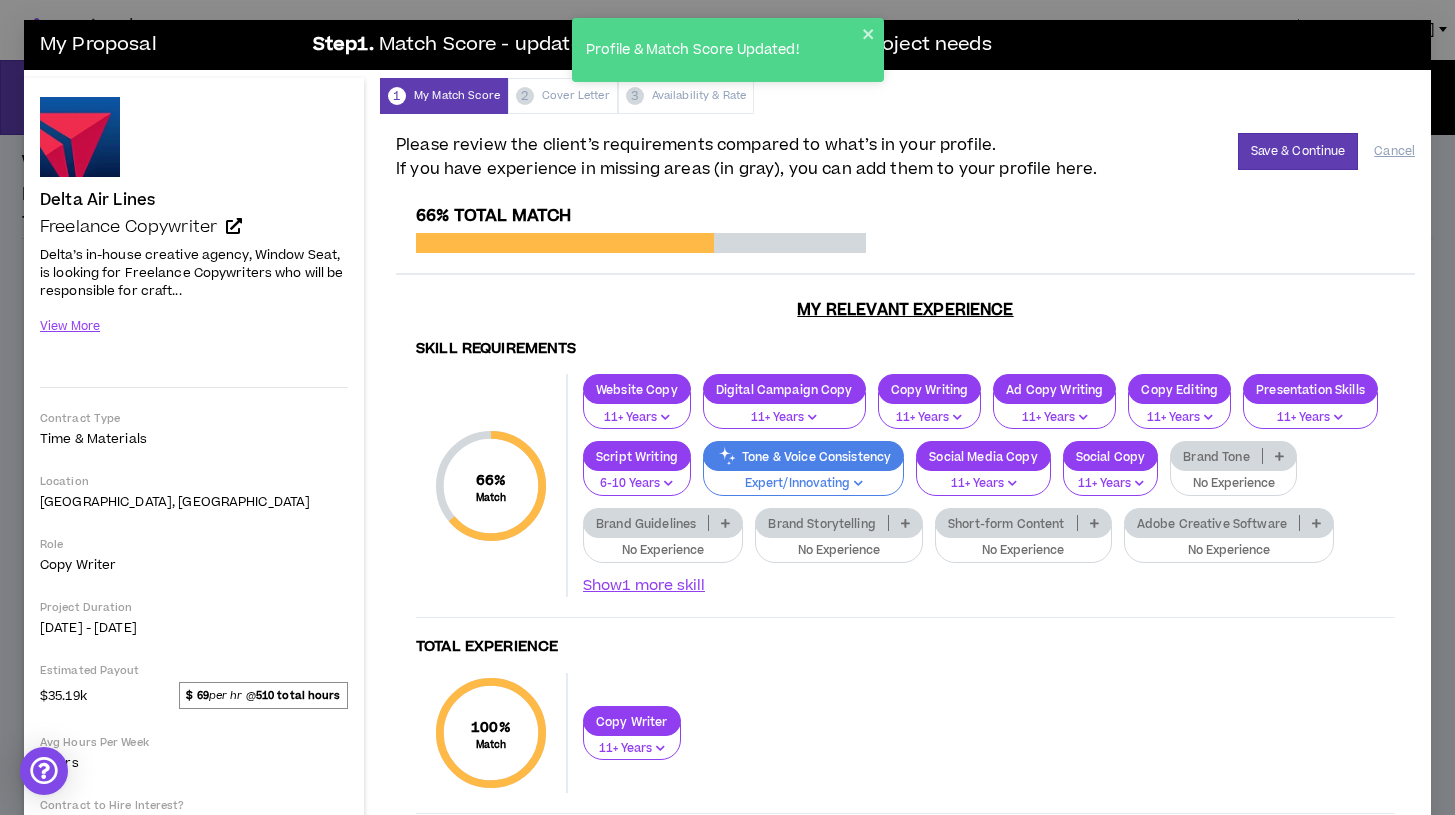 click at bounding box center (1279, 456) 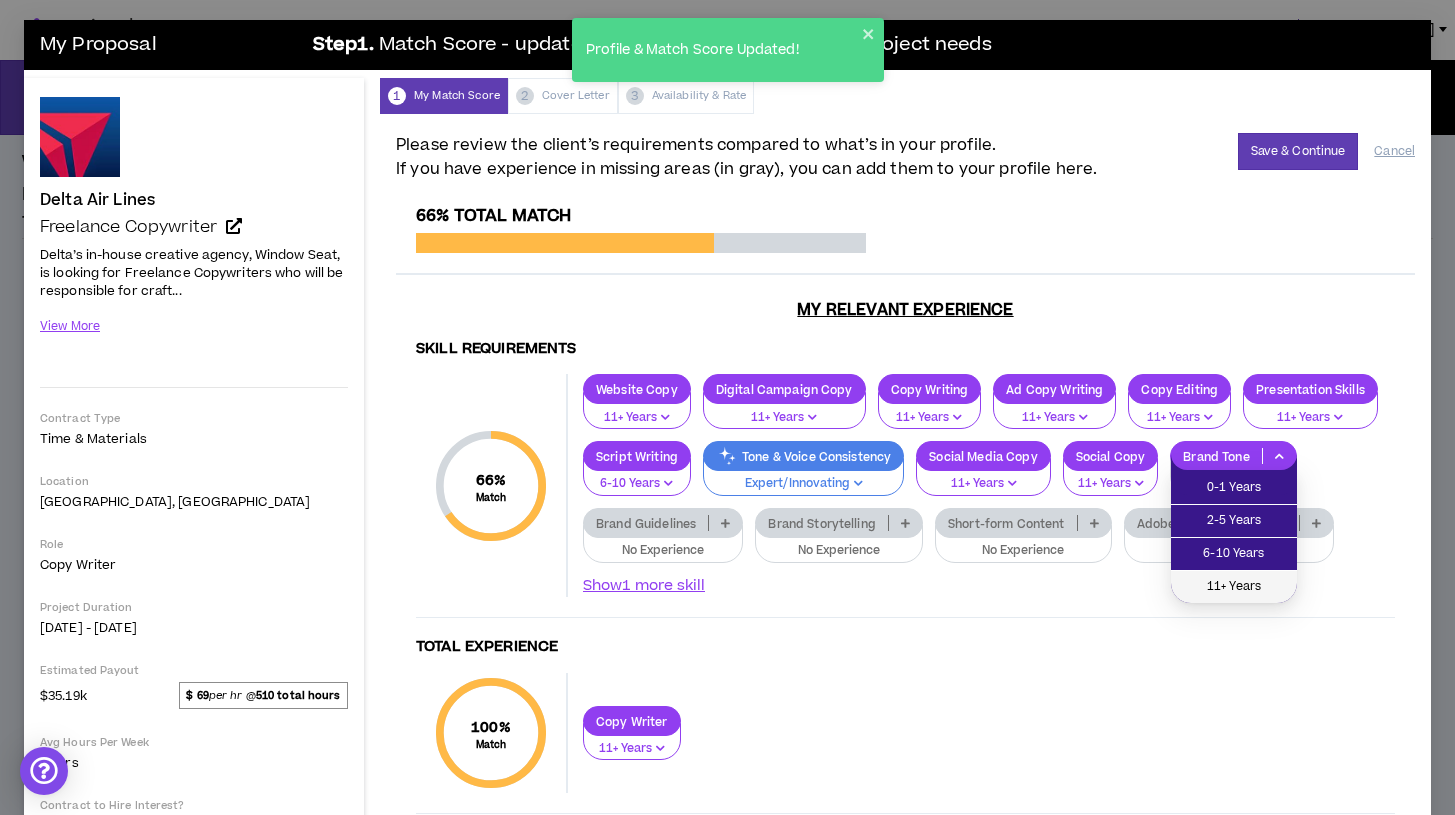 click on "11+ Years" at bounding box center (1234, 587) 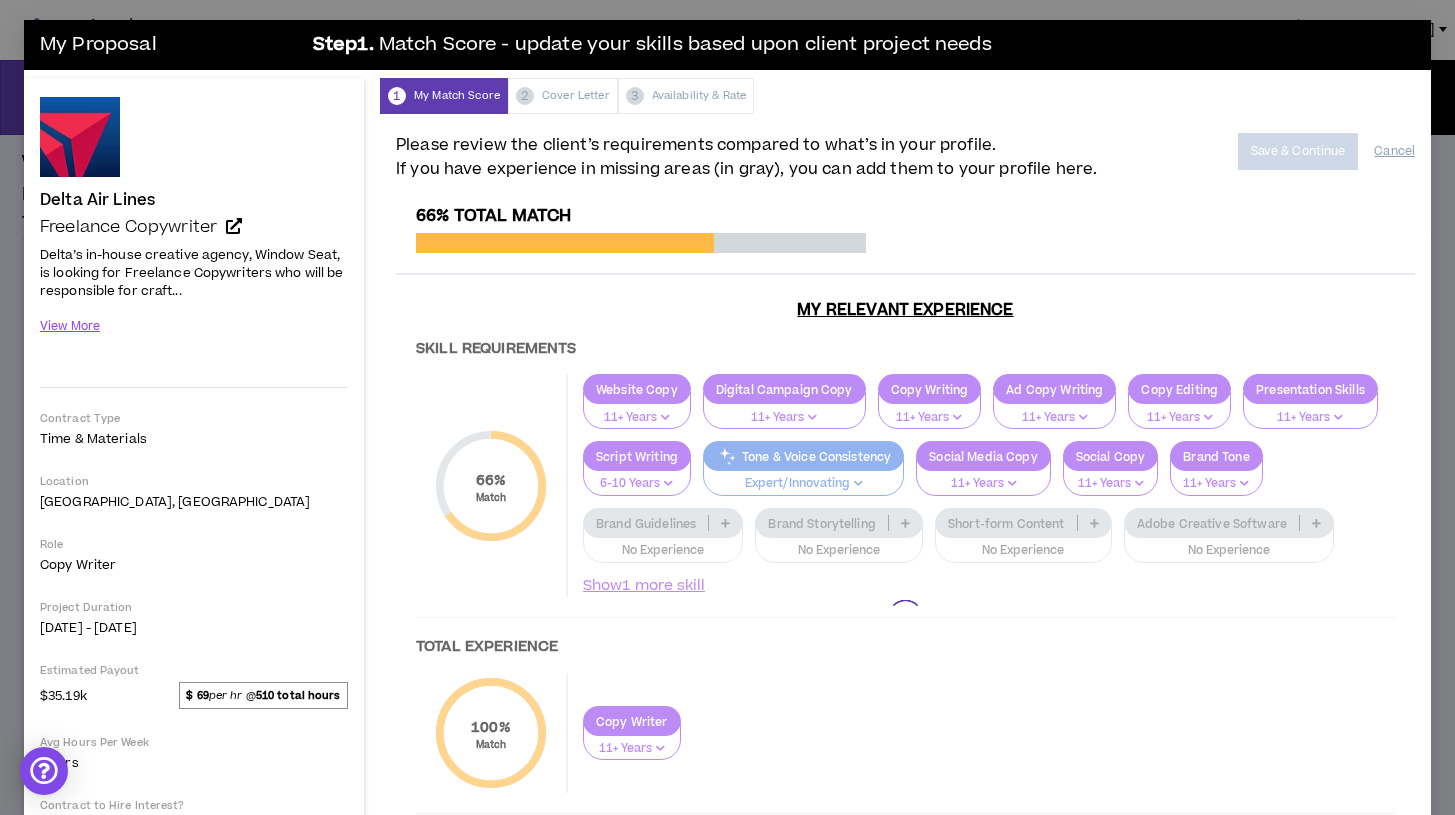 click at bounding box center [905, 617] 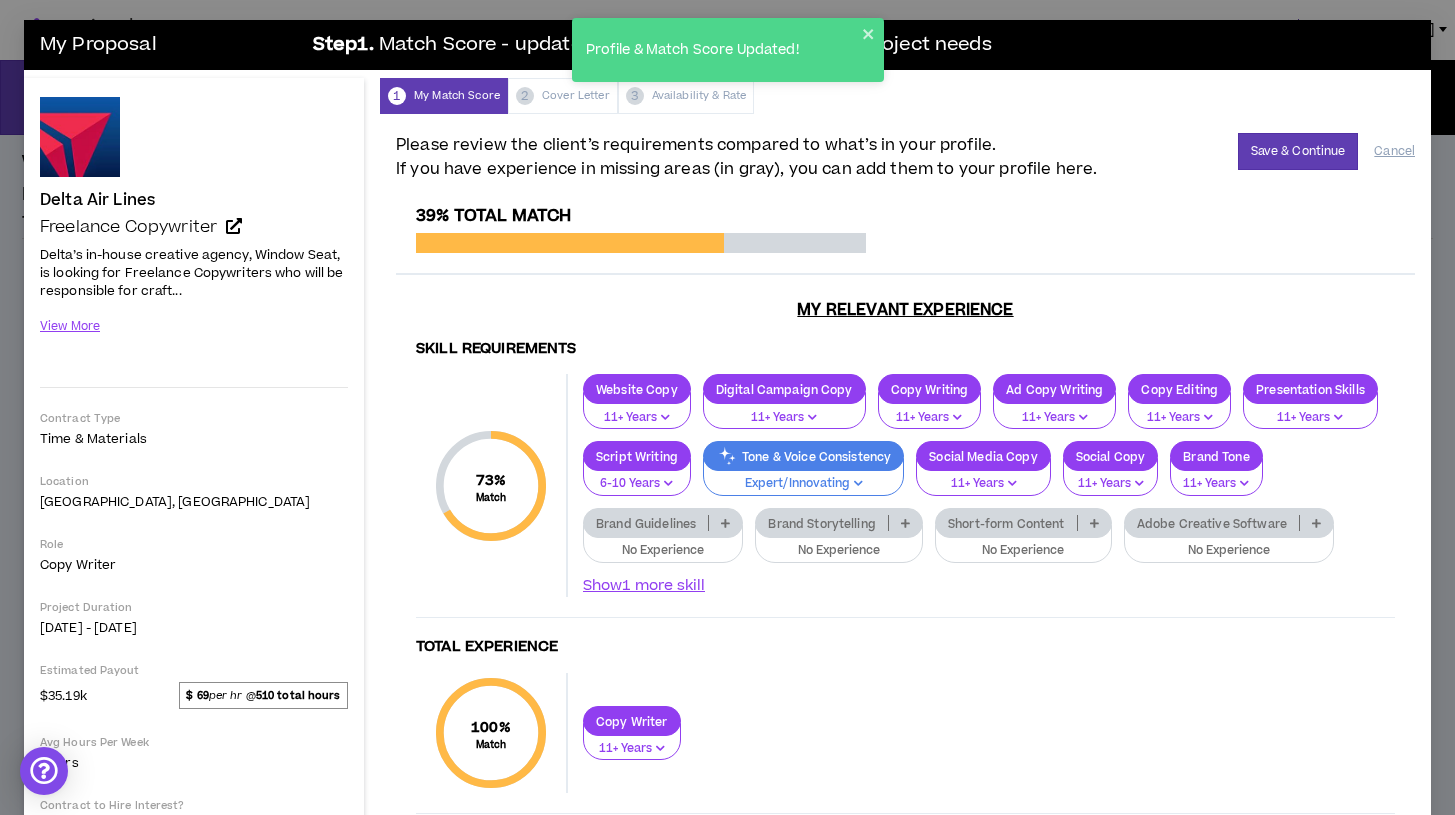 click at bounding box center [1316, 523] 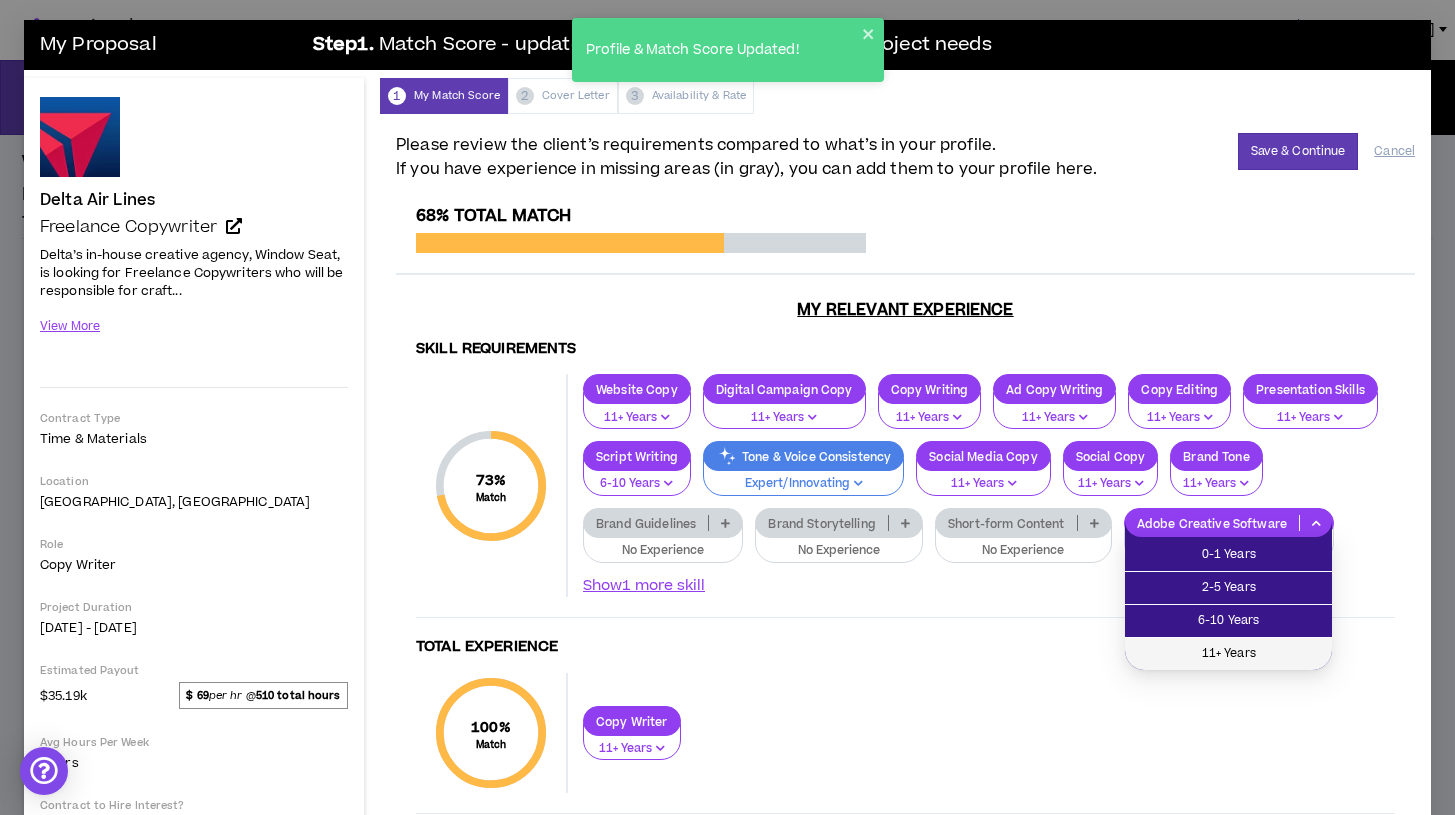 click on "11+ Years" at bounding box center (1228, 654) 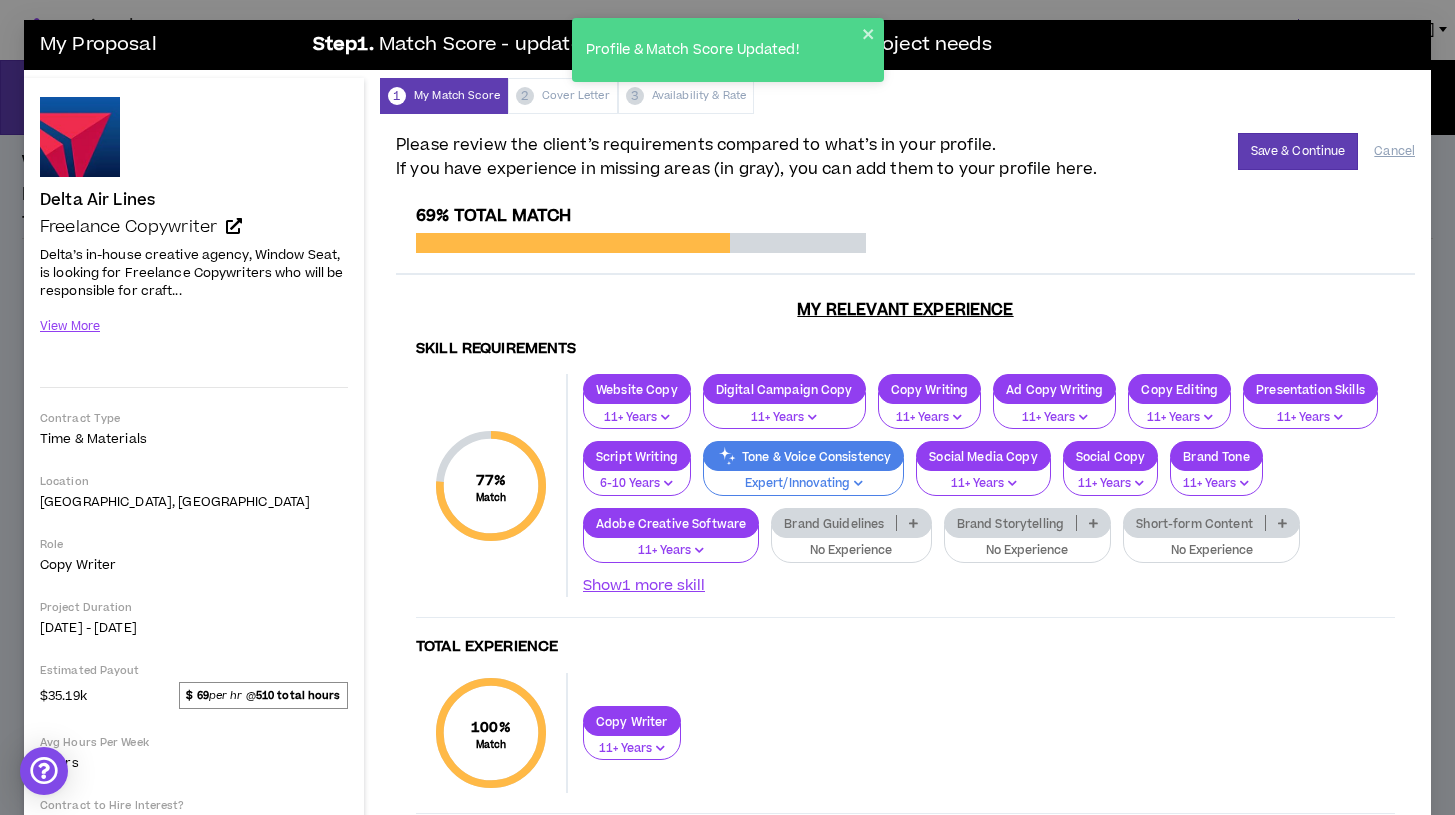 click on "Brand Guidelines" at bounding box center (851, 523) 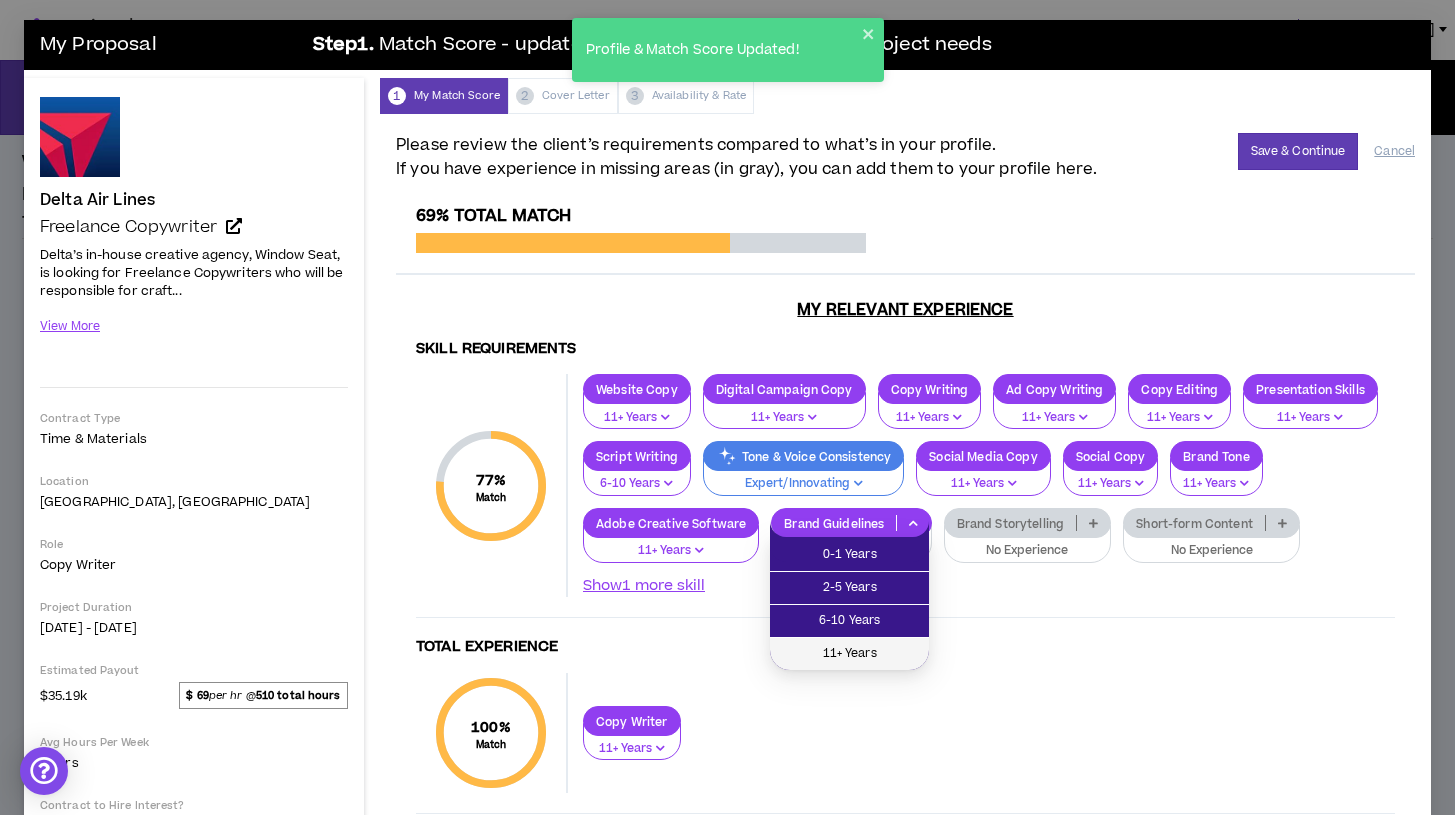 click on "11+ Years" at bounding box center [849, 654] 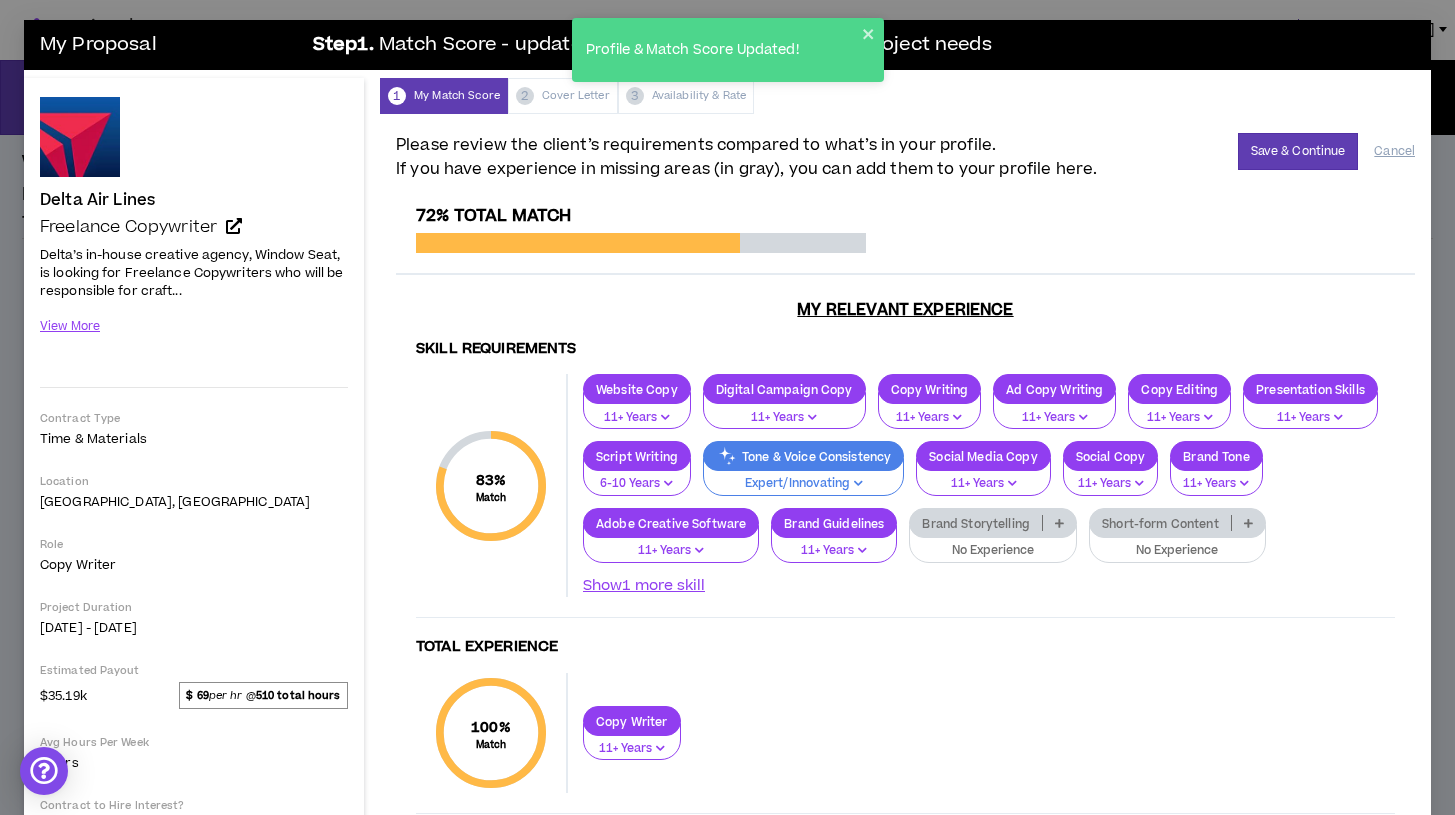 click at bounding box center (1059, 523) 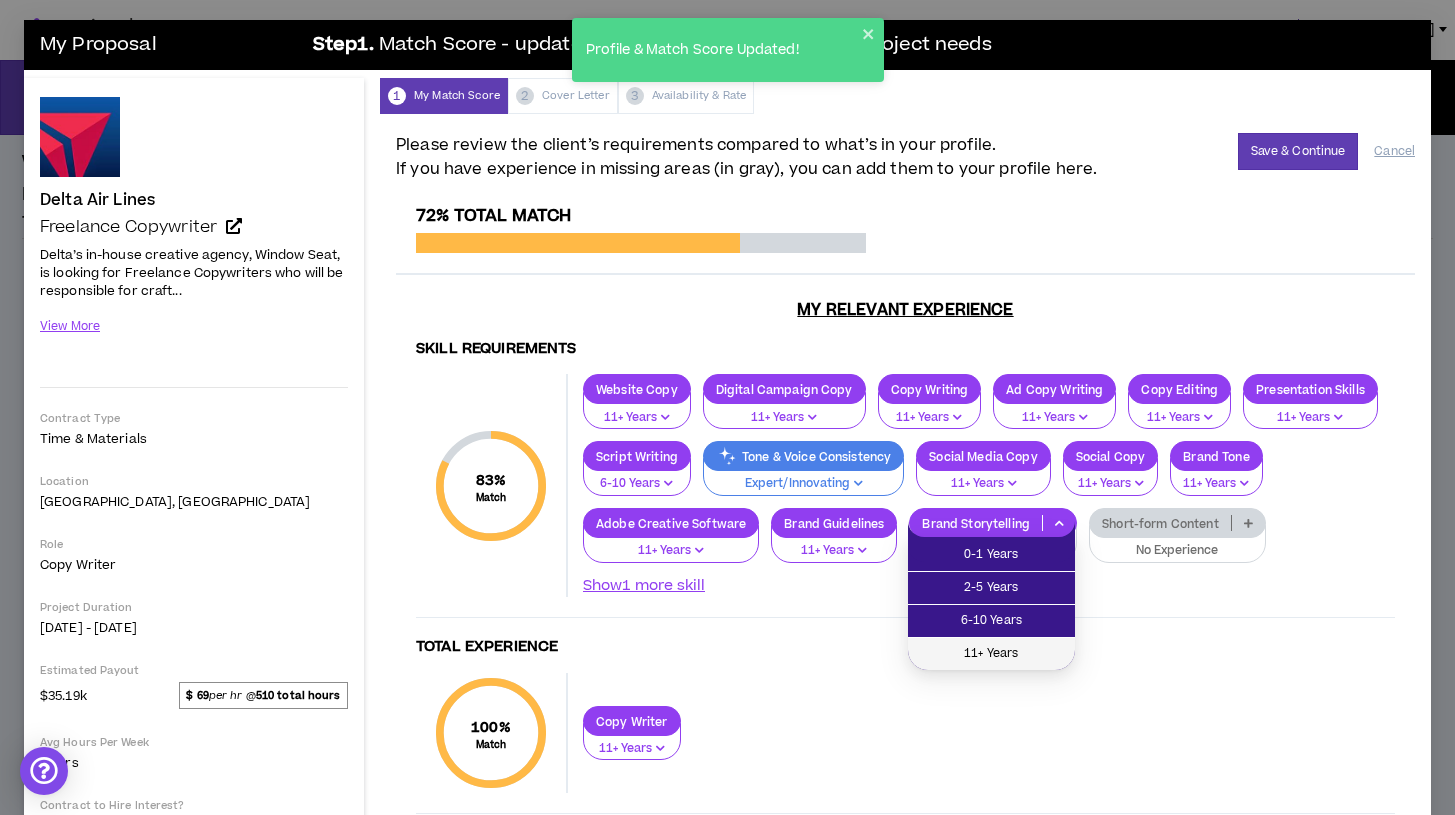click on "11+ Years" at bounding box center [991, 654] 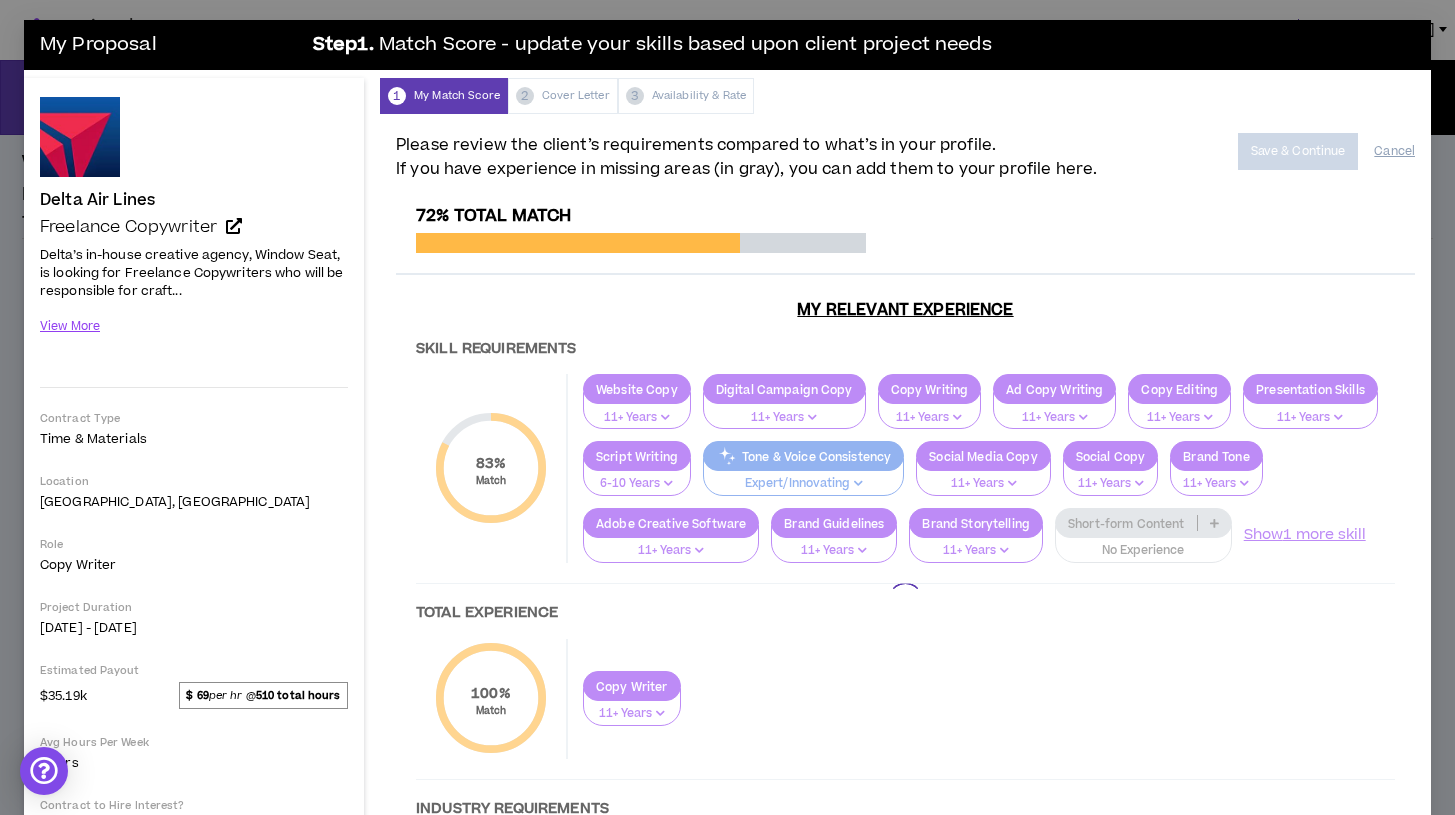 click at bounding box center [905, 600] 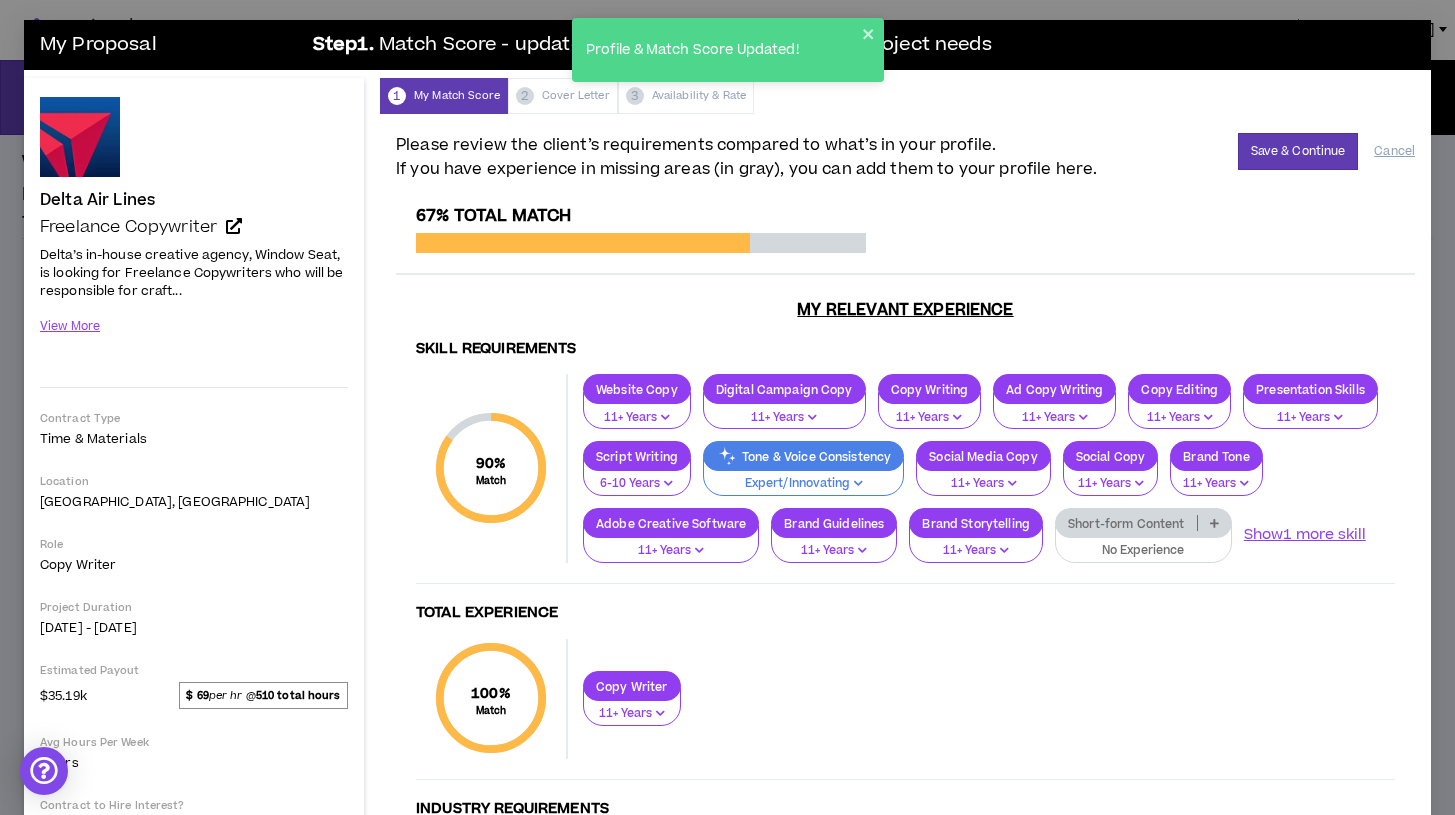click at bounding box center (1214, 523) 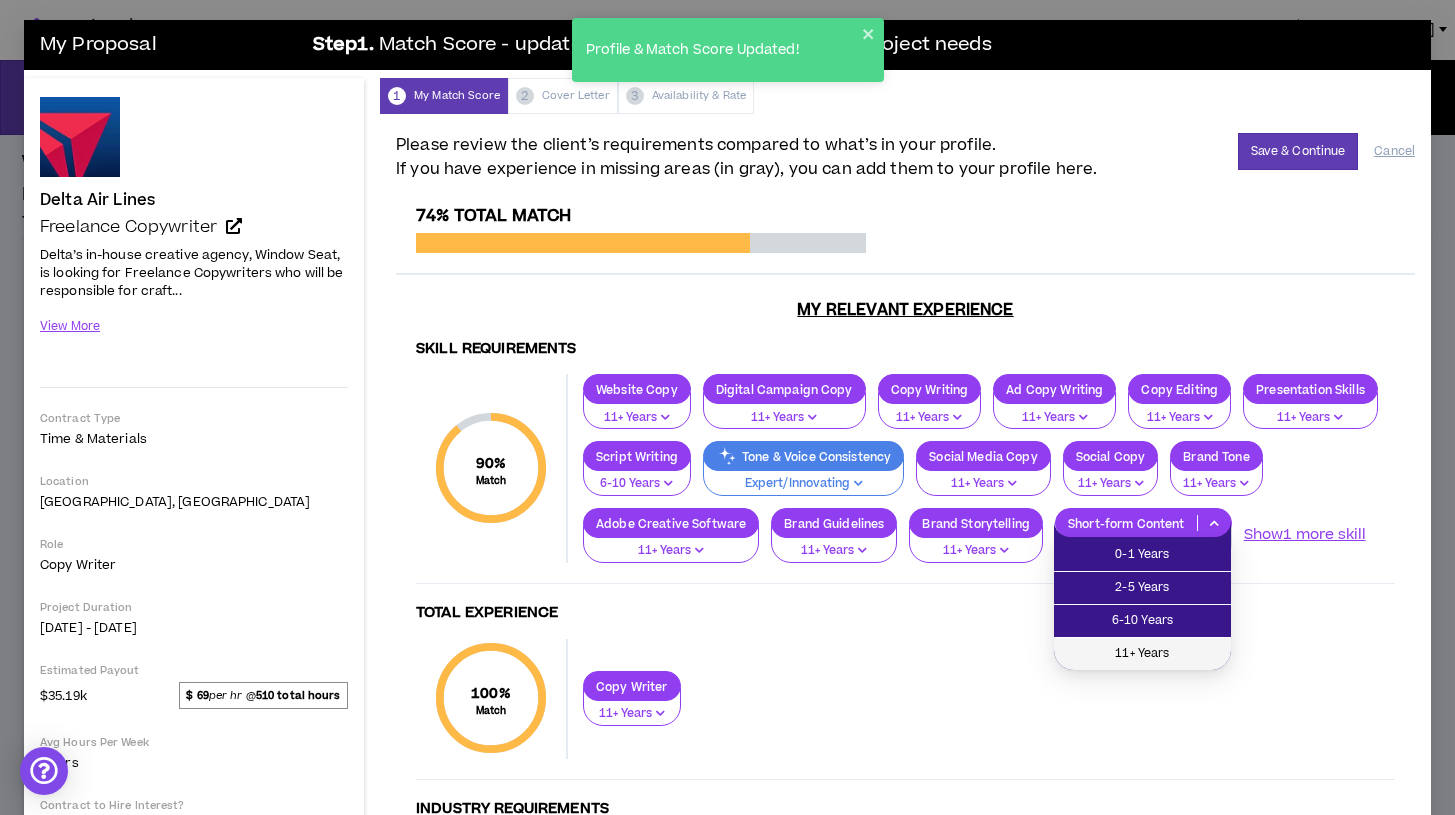 click on "11+ Years" at bounding box center (1142, 654) 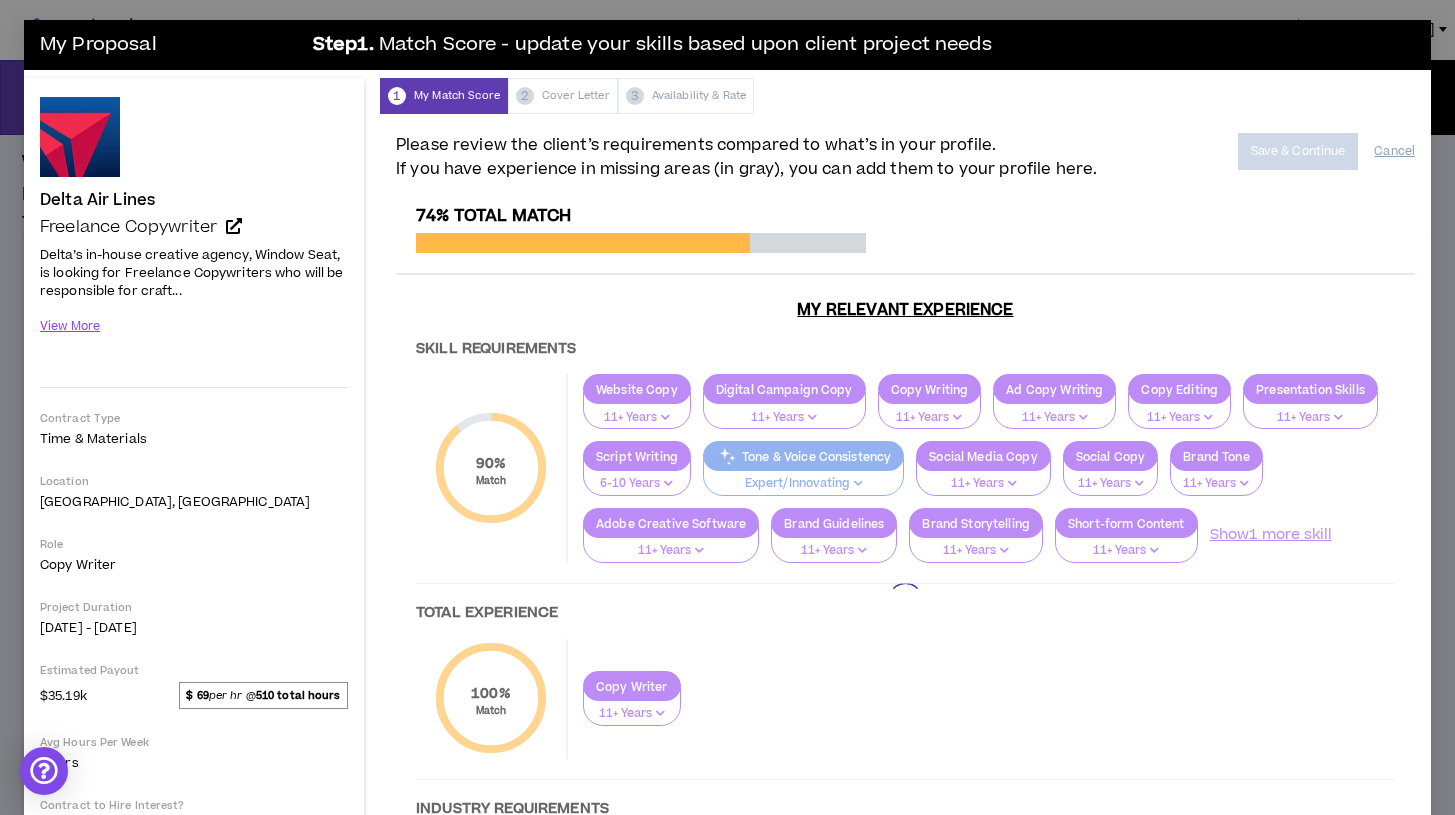 click at bounding box center [905, 600] 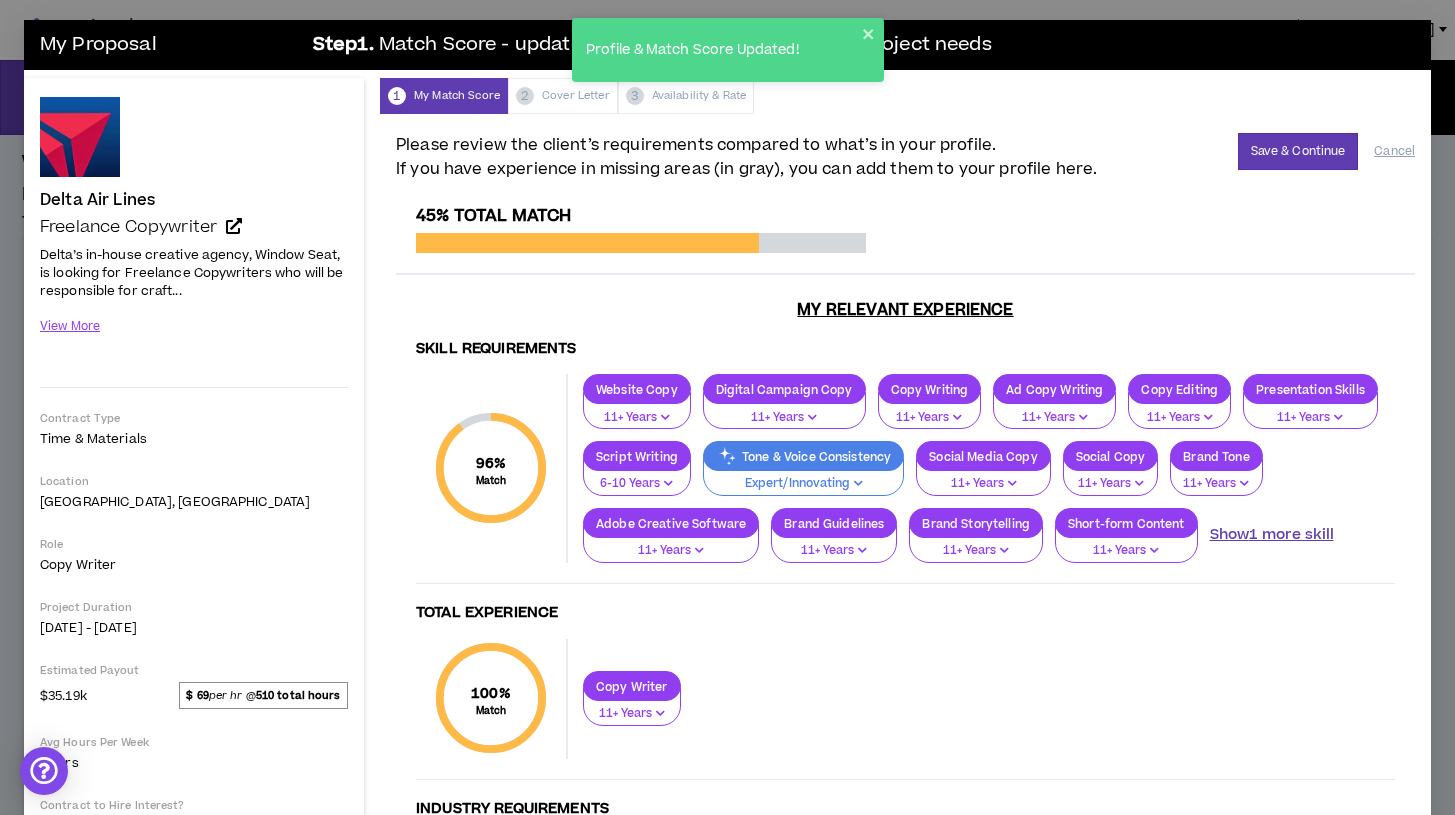 click on "Show  1 more skill" at bounding box center (1272, 535) 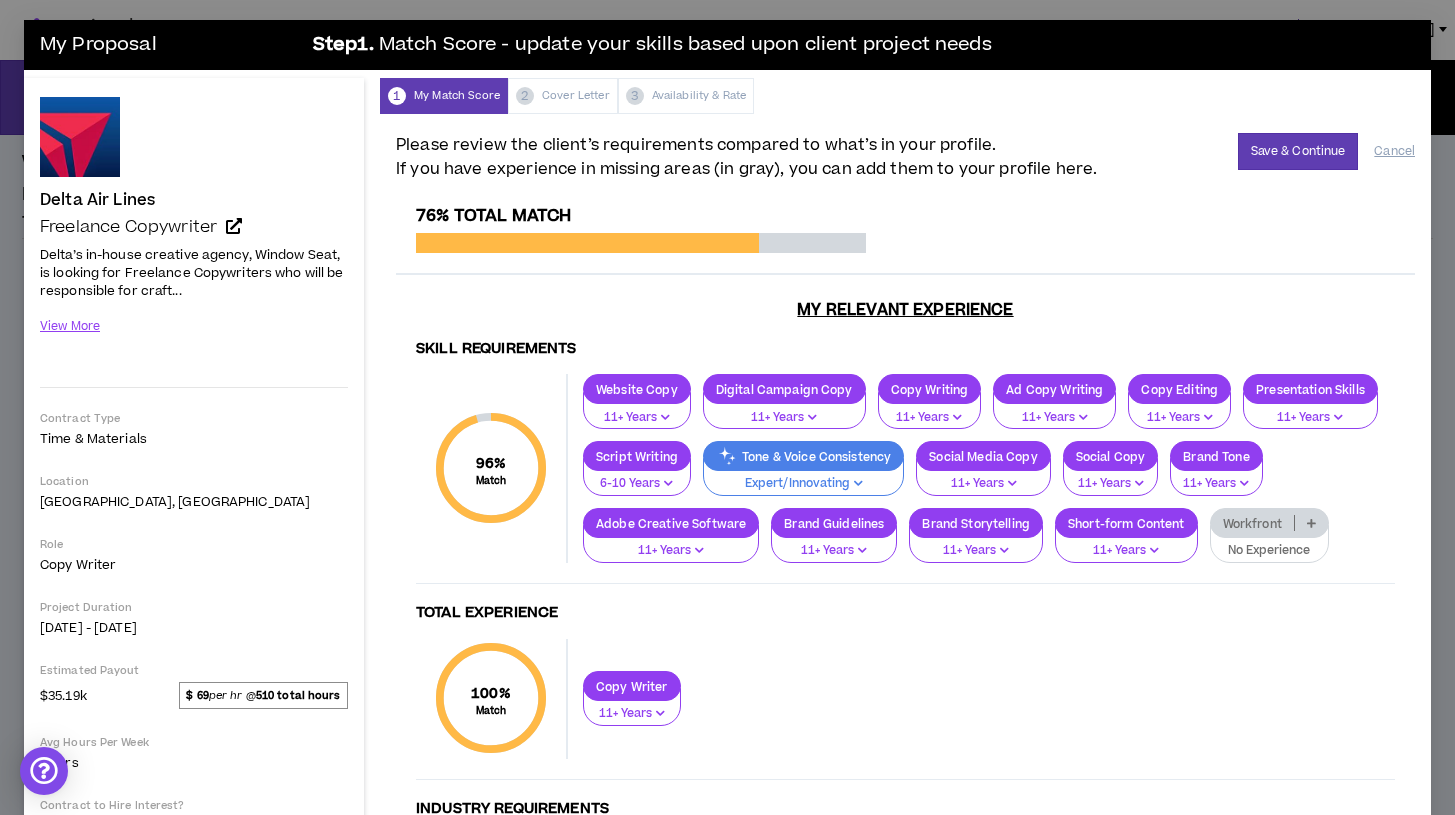 click at bounding box center [1311, 523] 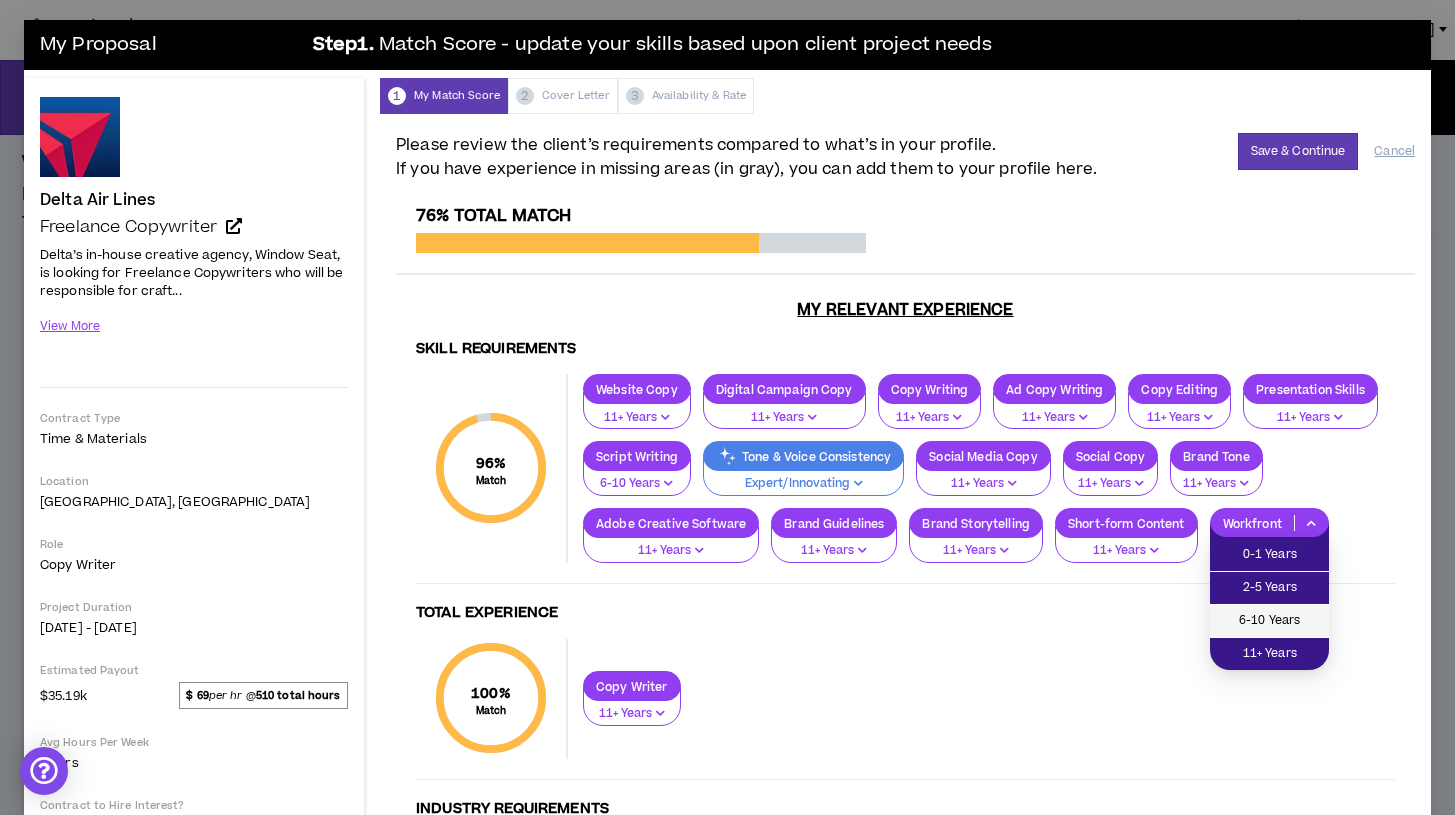click on "6-10 Years" at bounding box center (1269, 621) 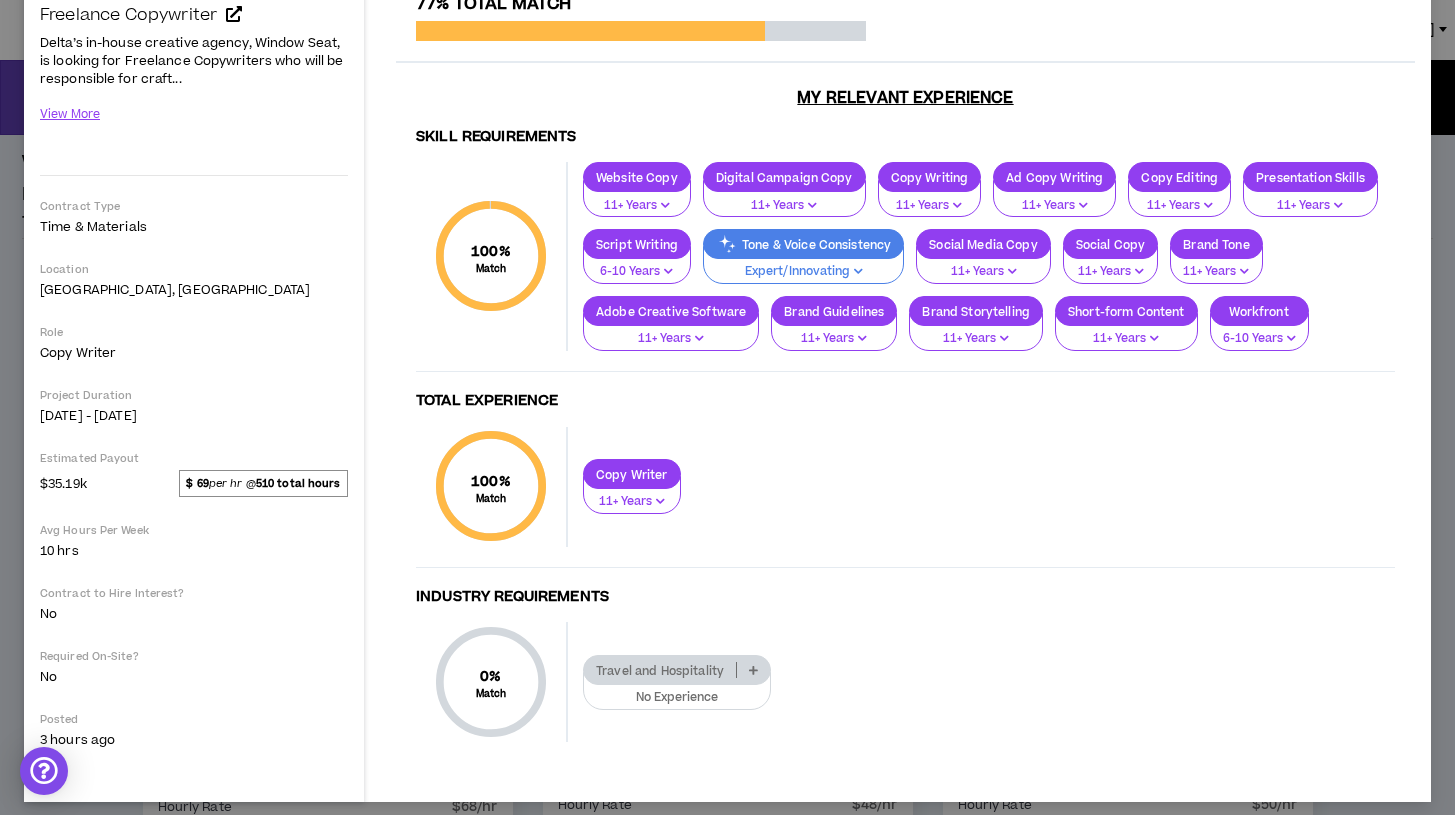scroll, scrollTop: 222, scrollLeft: 0, axis: vertical 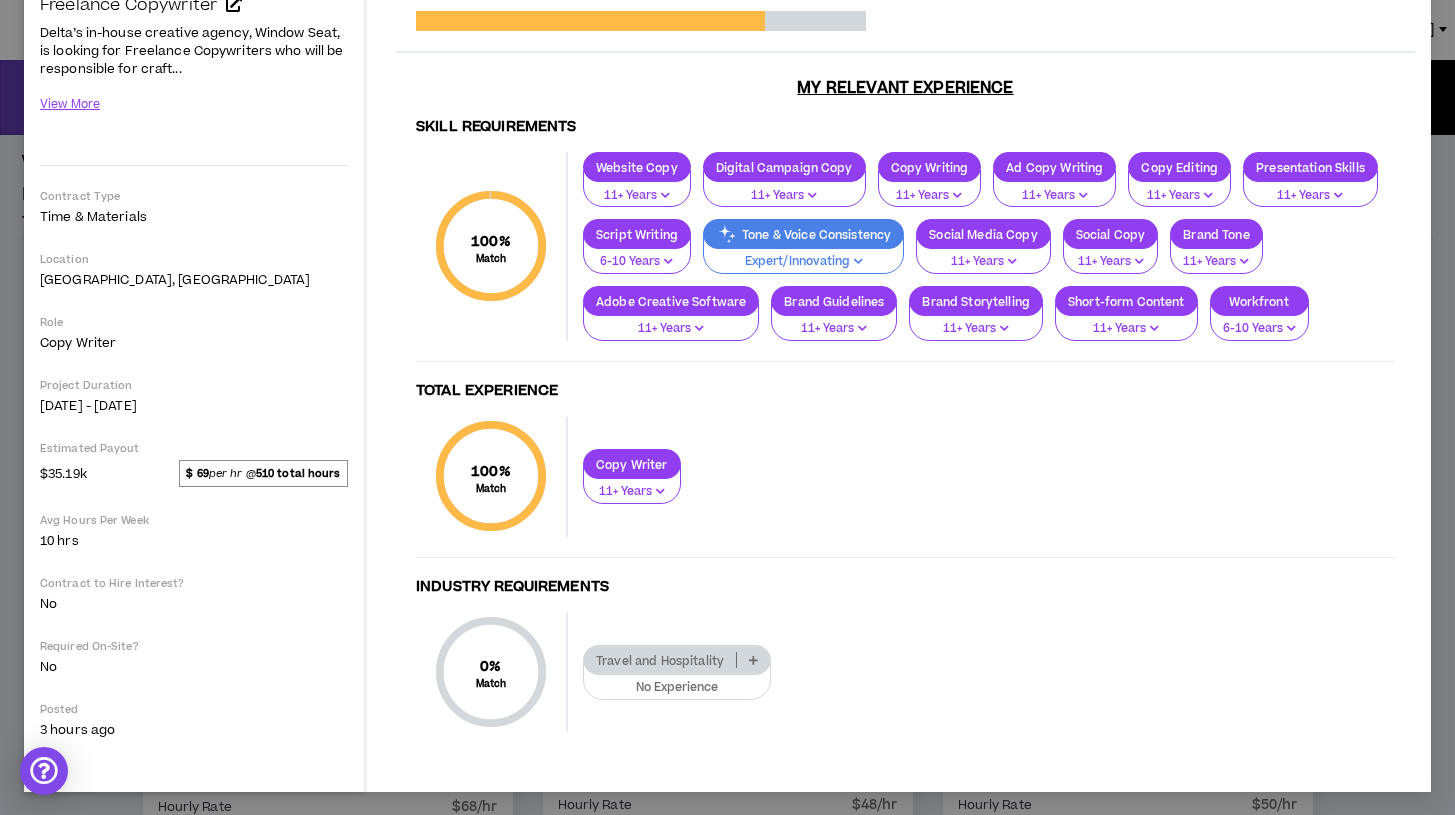 click at bounding box center [753, 660] 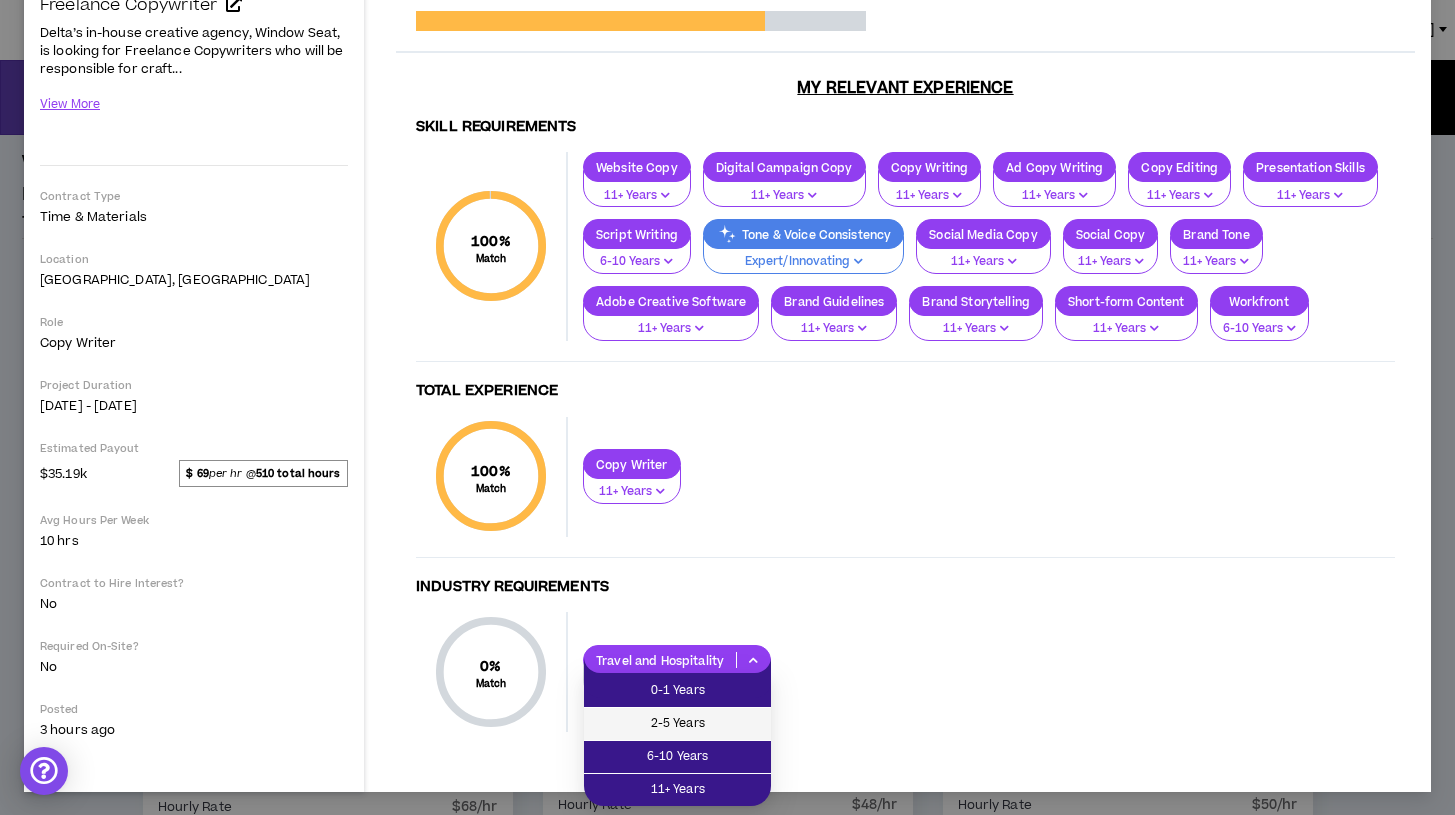 click on "2-5 Years" at bounding box center [677, 724] 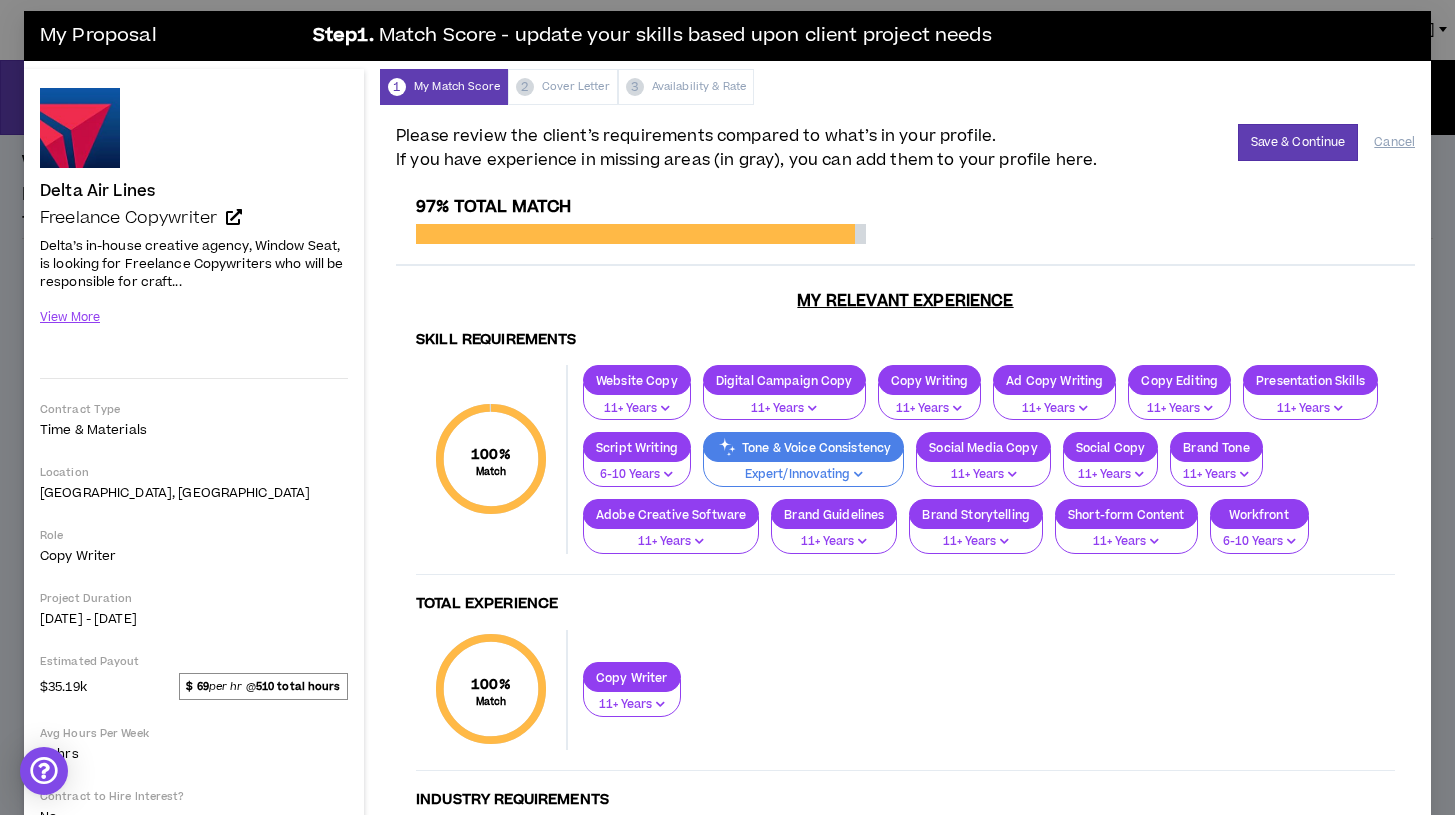 scroll, scrollTop: 0, scrollLeft: 0, axis: both 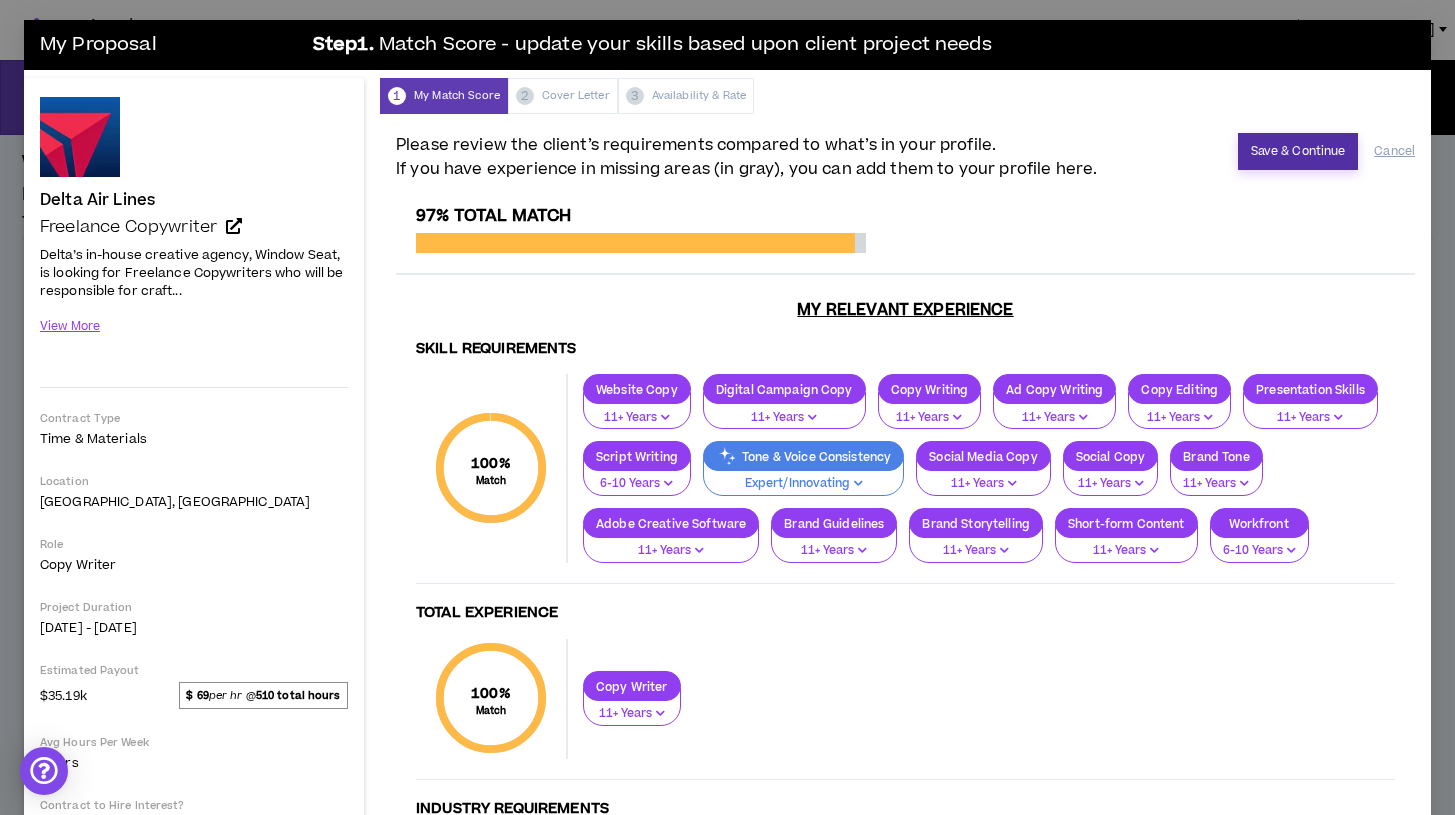 click on "Save & Continue" at bounding box center (1298, 151) 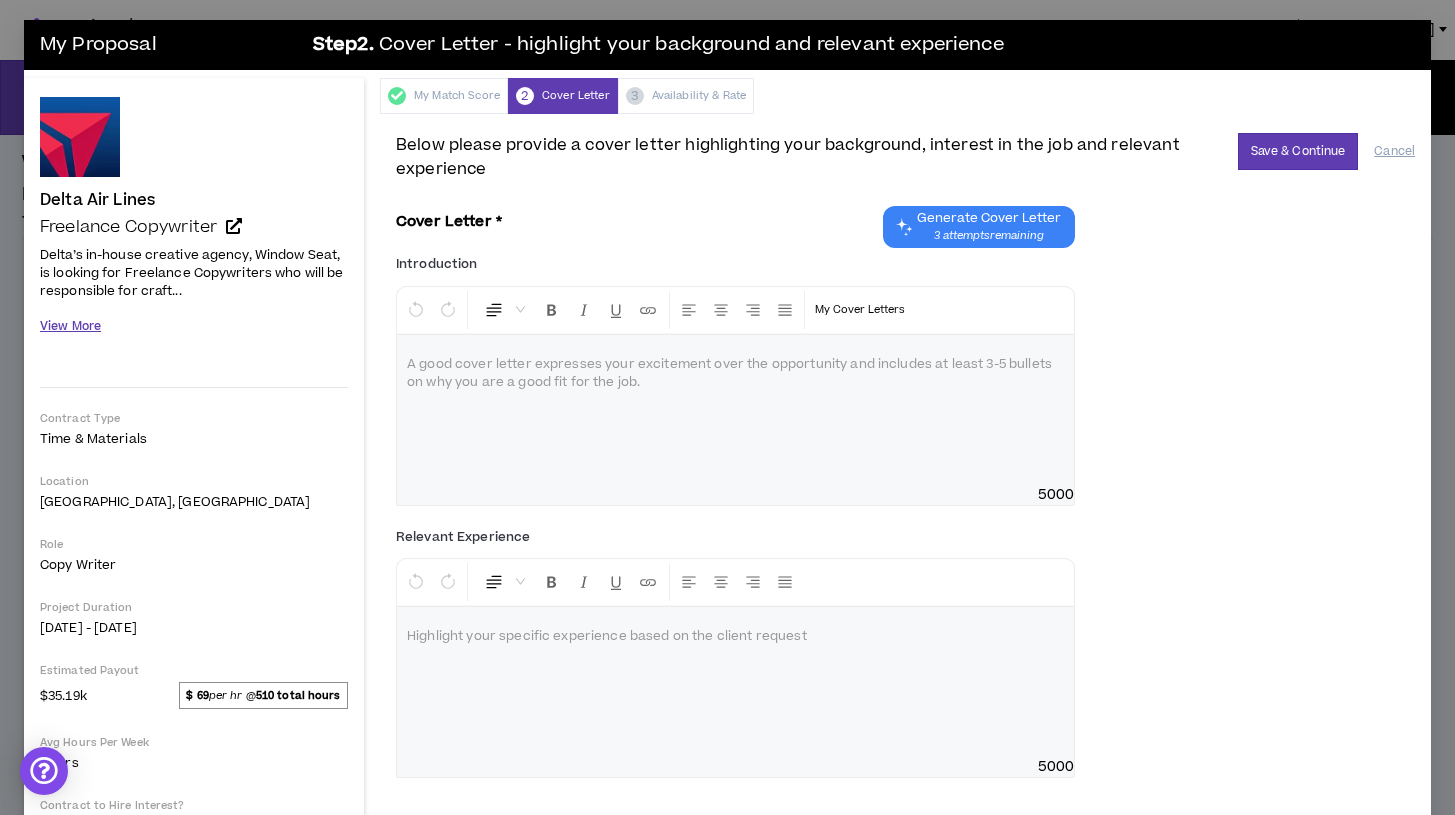 click on "View More" at bounding box center [70, 326] 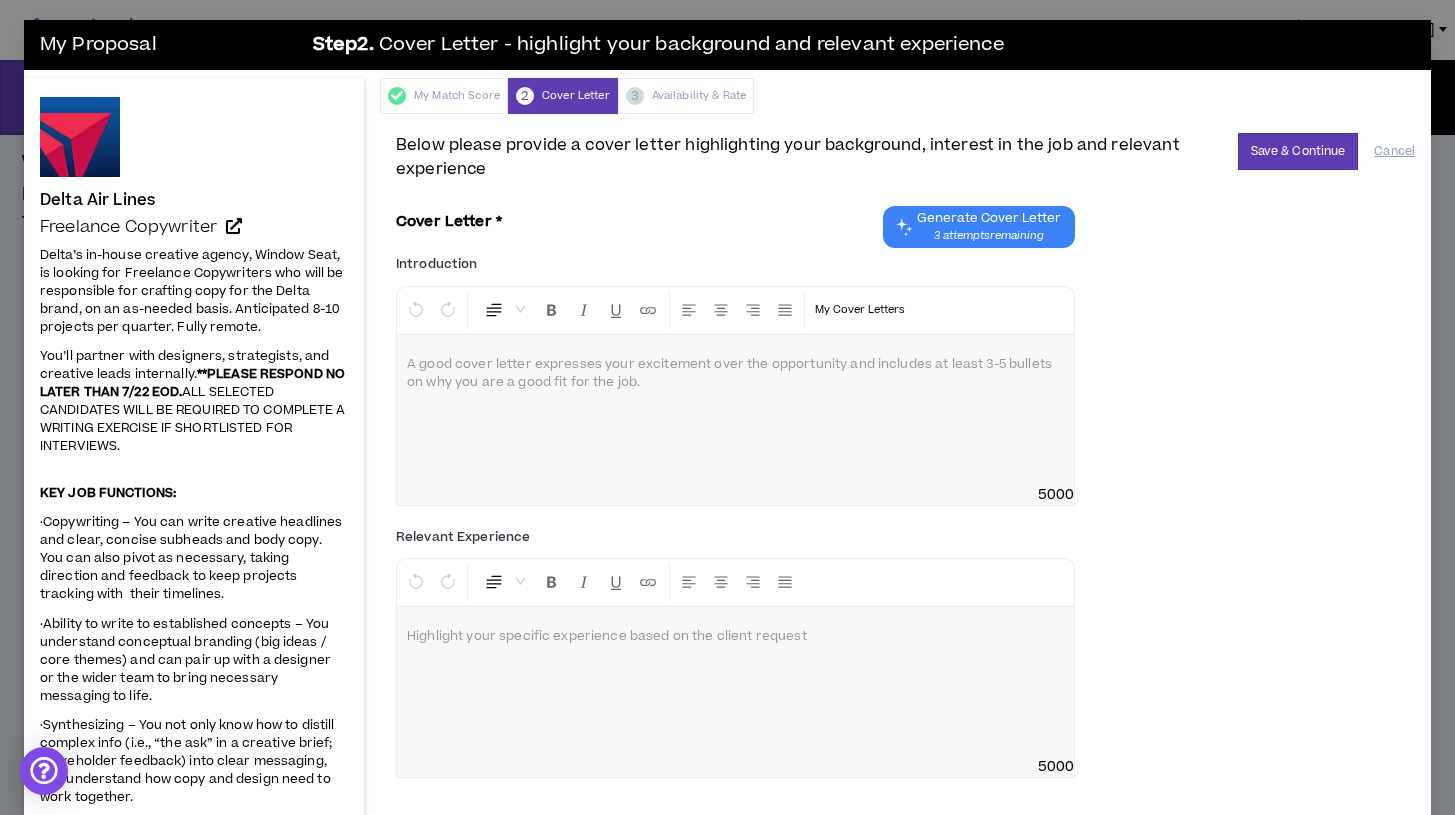 type 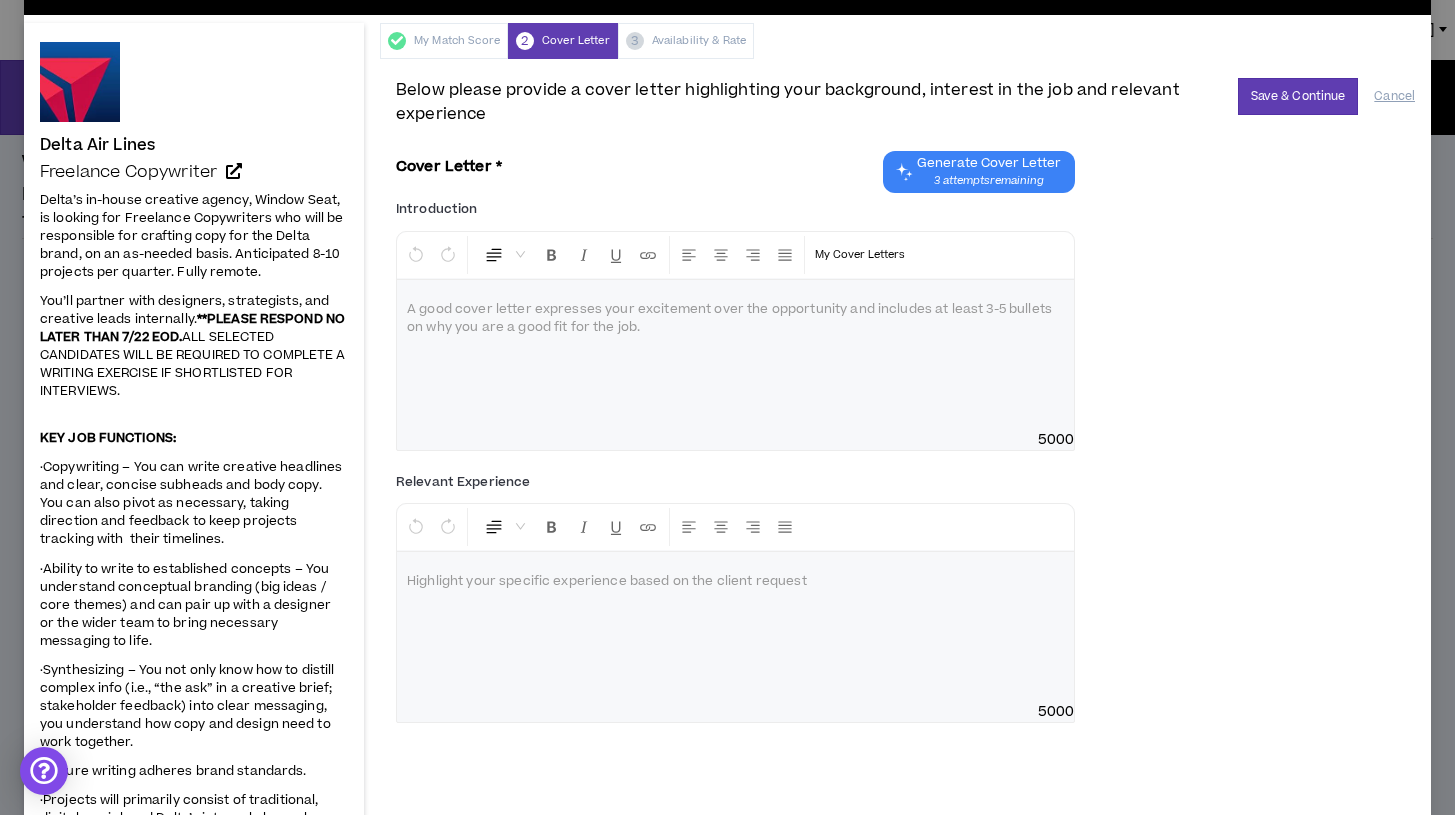 scroll, scrollTop: 0, scrollLeft: 0, axis: both 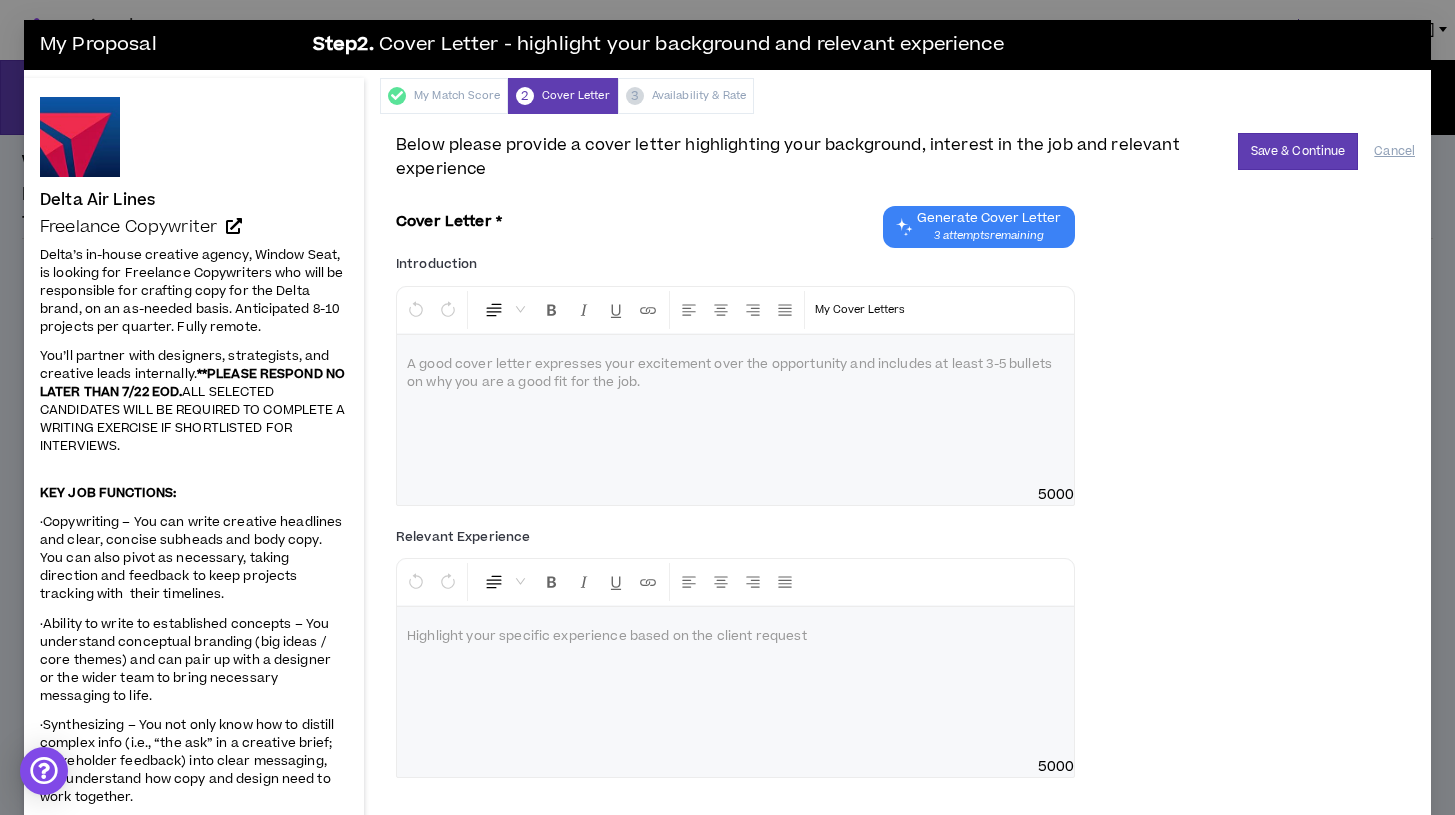 click on "3 attempts  remaining" at bounding box center [989, 236] 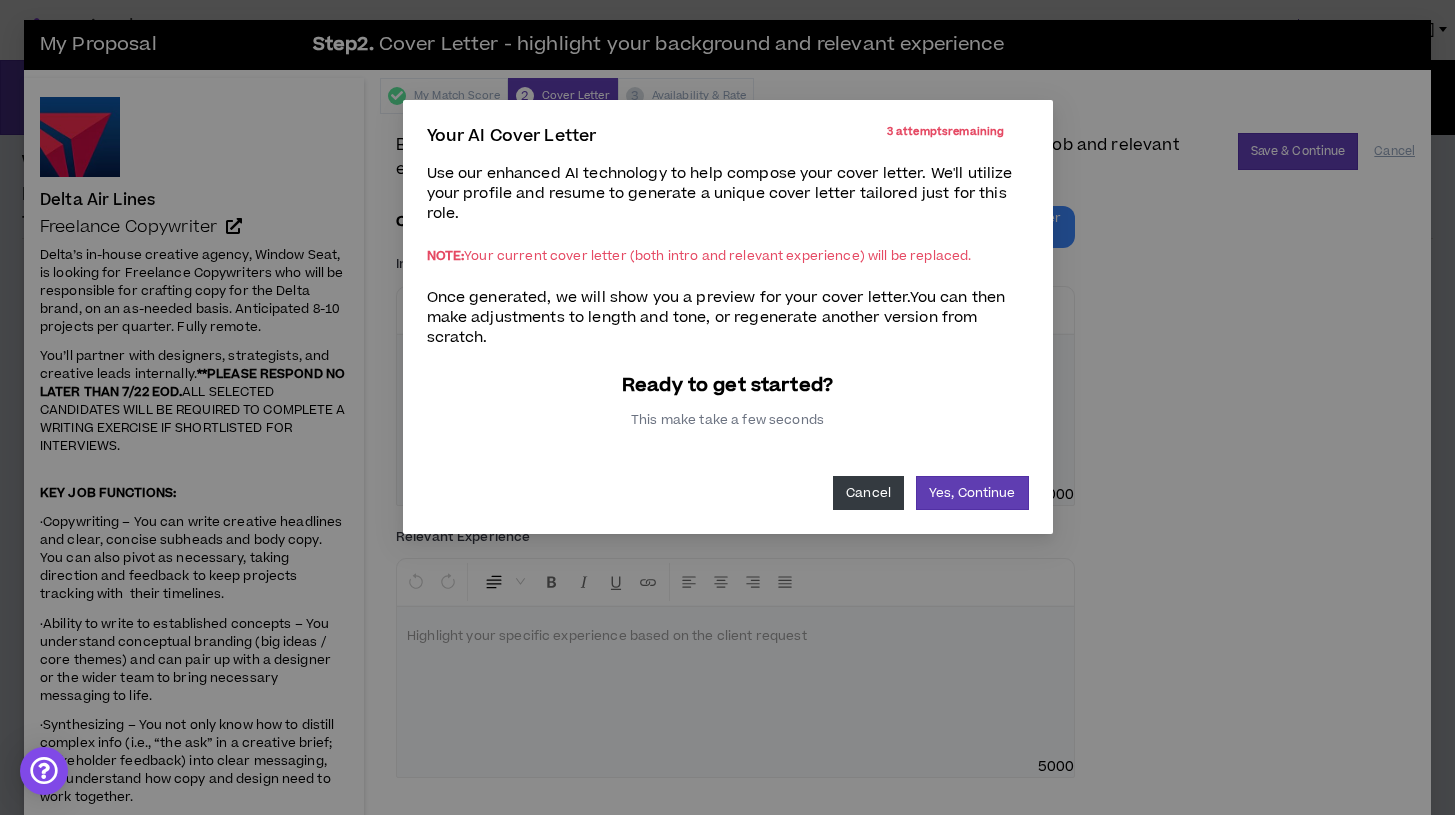 click on "Cancel" at bounding box center [868, 493] 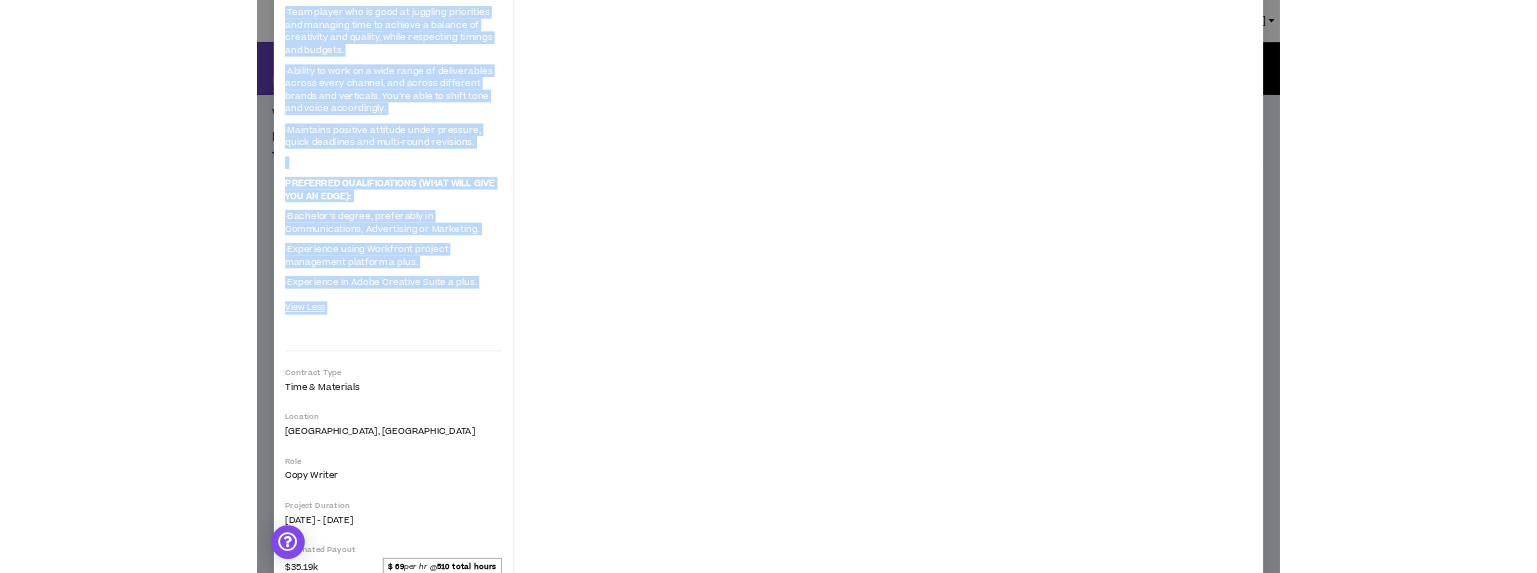 scroll, scrollTop: 1347, scrollLeft: 0, axis: vertical 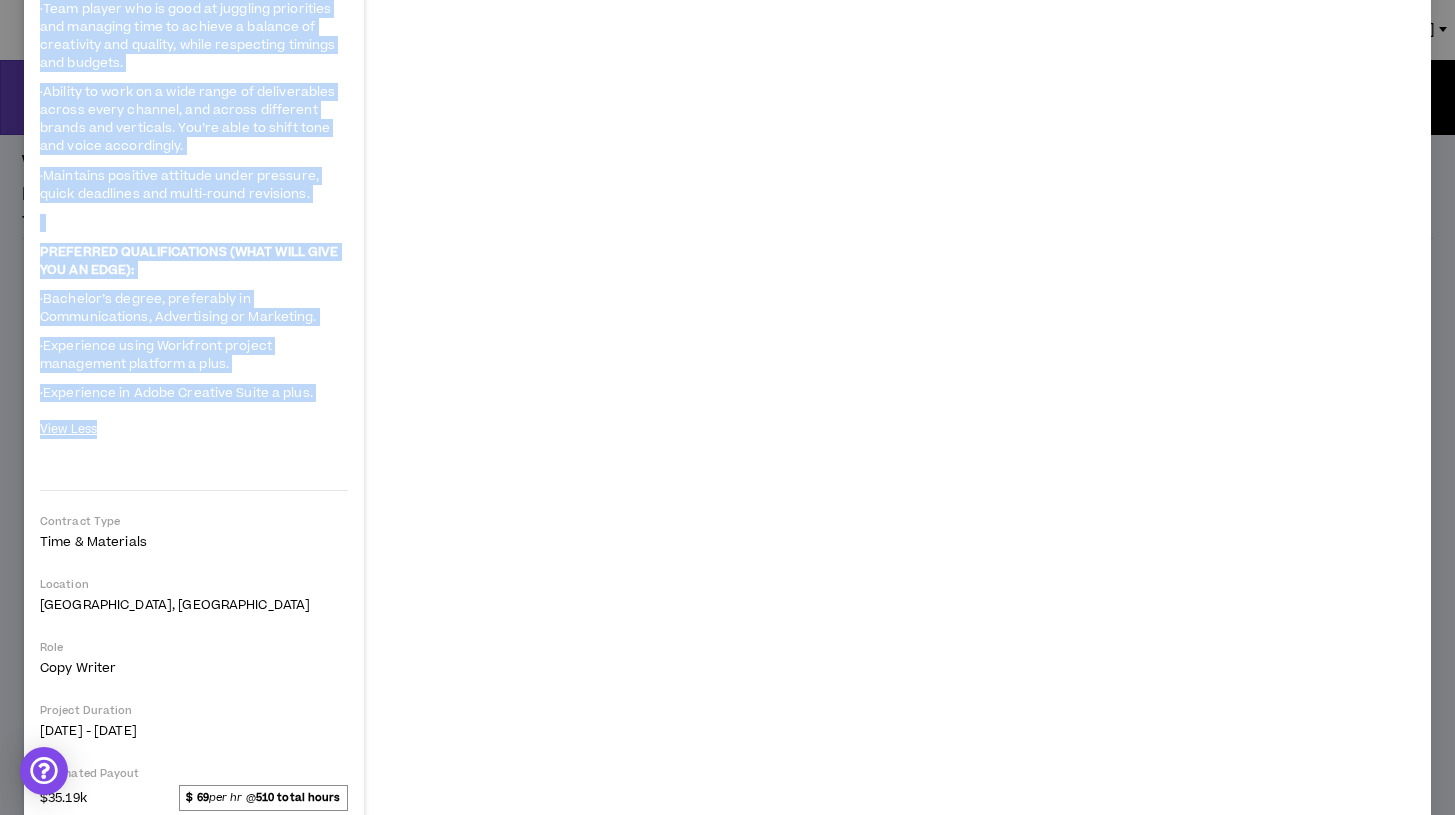 drag, startPoint x: 41, startPoint y: 198, endPoint x: 181, endPoint y: 475, distance: 310.36914 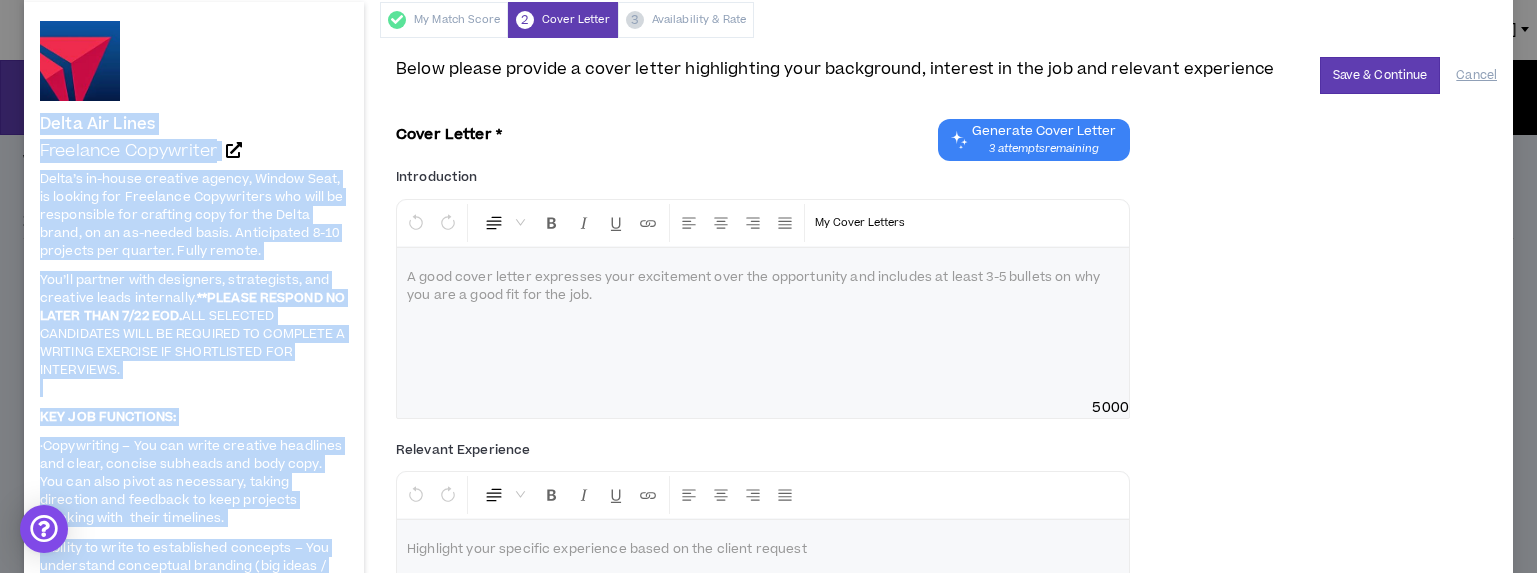 scroll, scrollTop: 97, scrollLeft: 0, axis: vertical 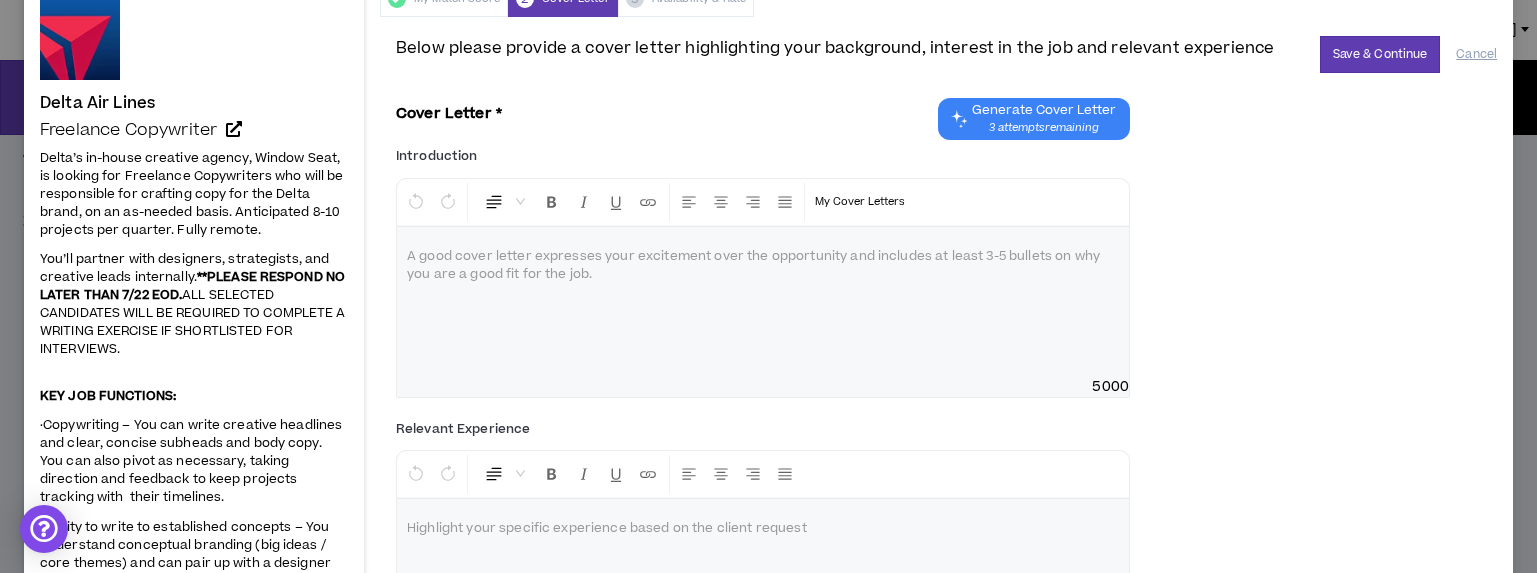click at bounding box center (763, 302) 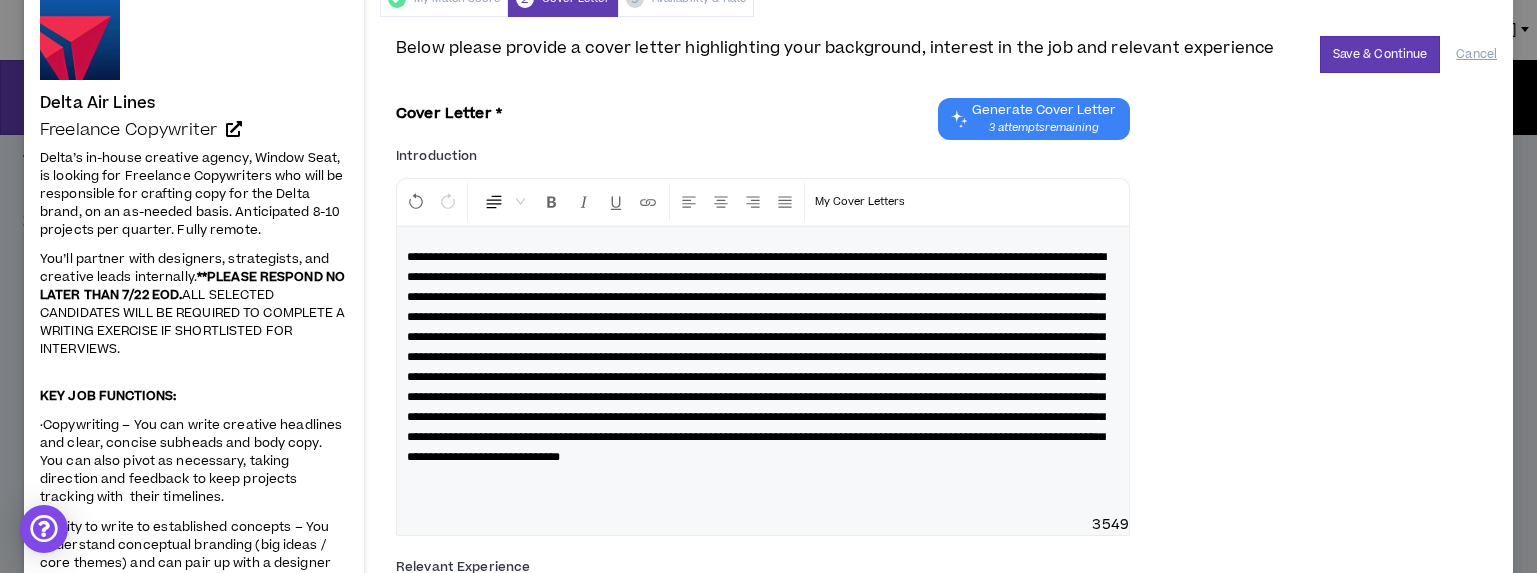 click at bounding box center (756, 357) 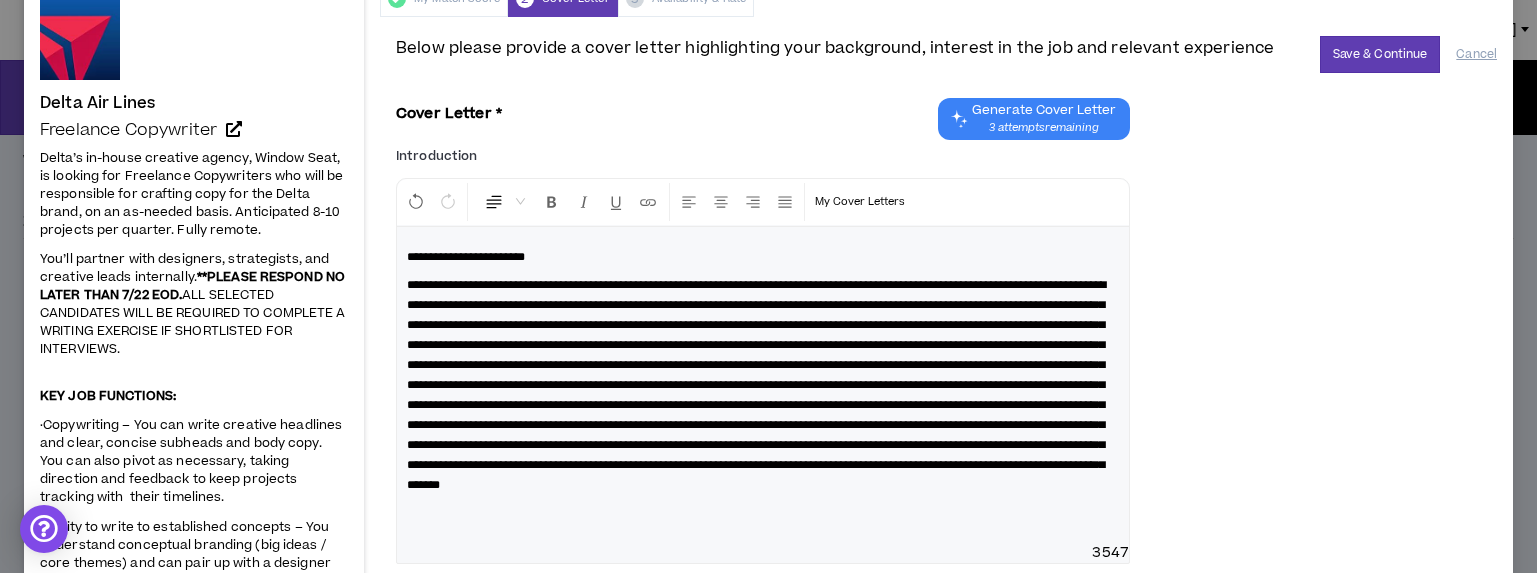click at bounding box center [756, 385] 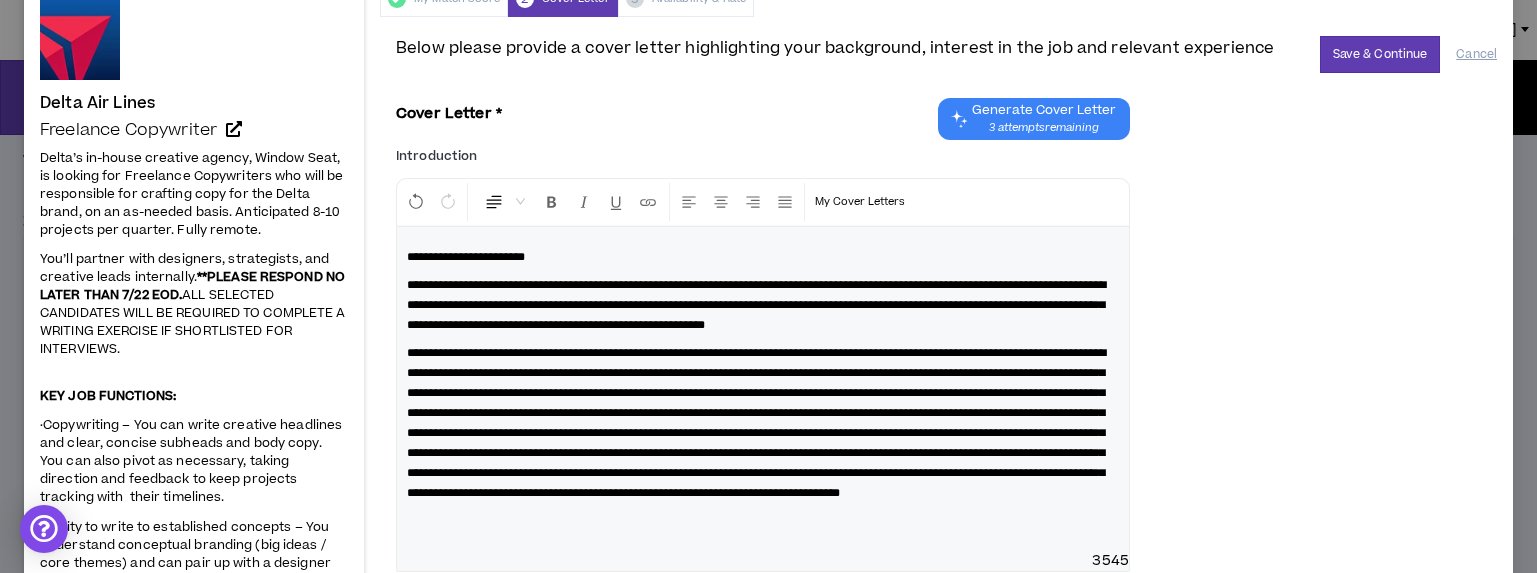click at bounding box center (756, 423) 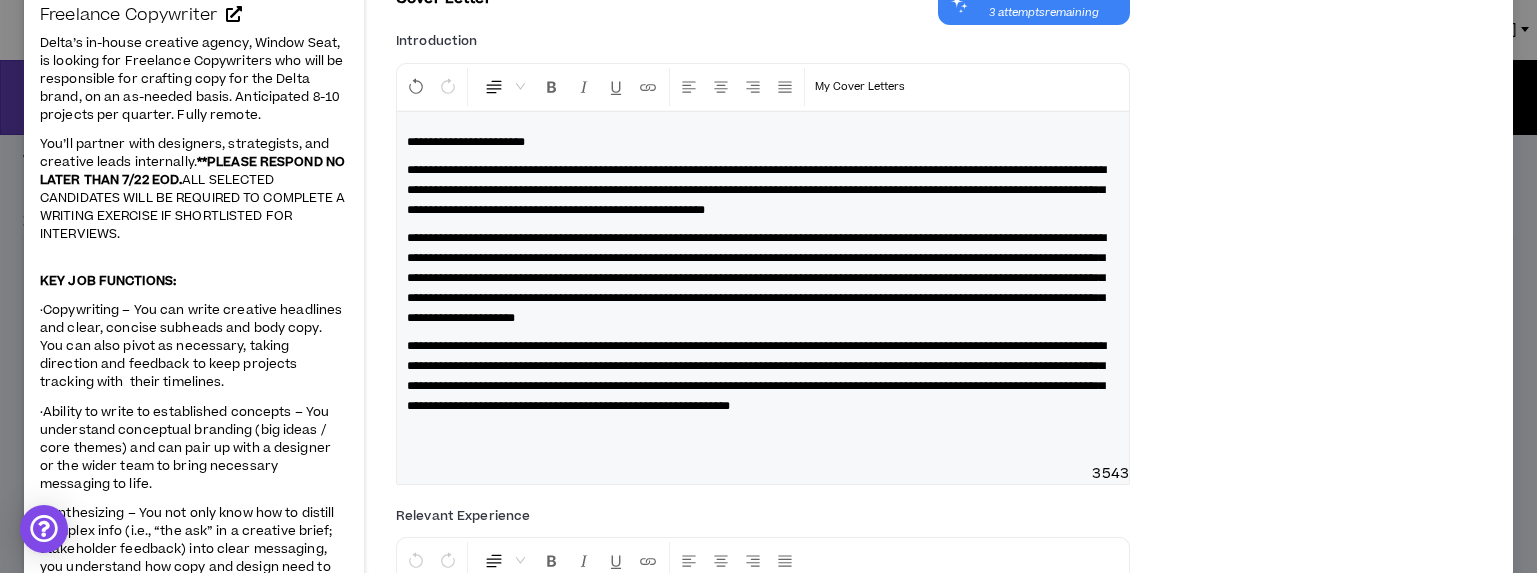 scroll, scrollTop: 217, scrollLeft: 0, axis: vertical 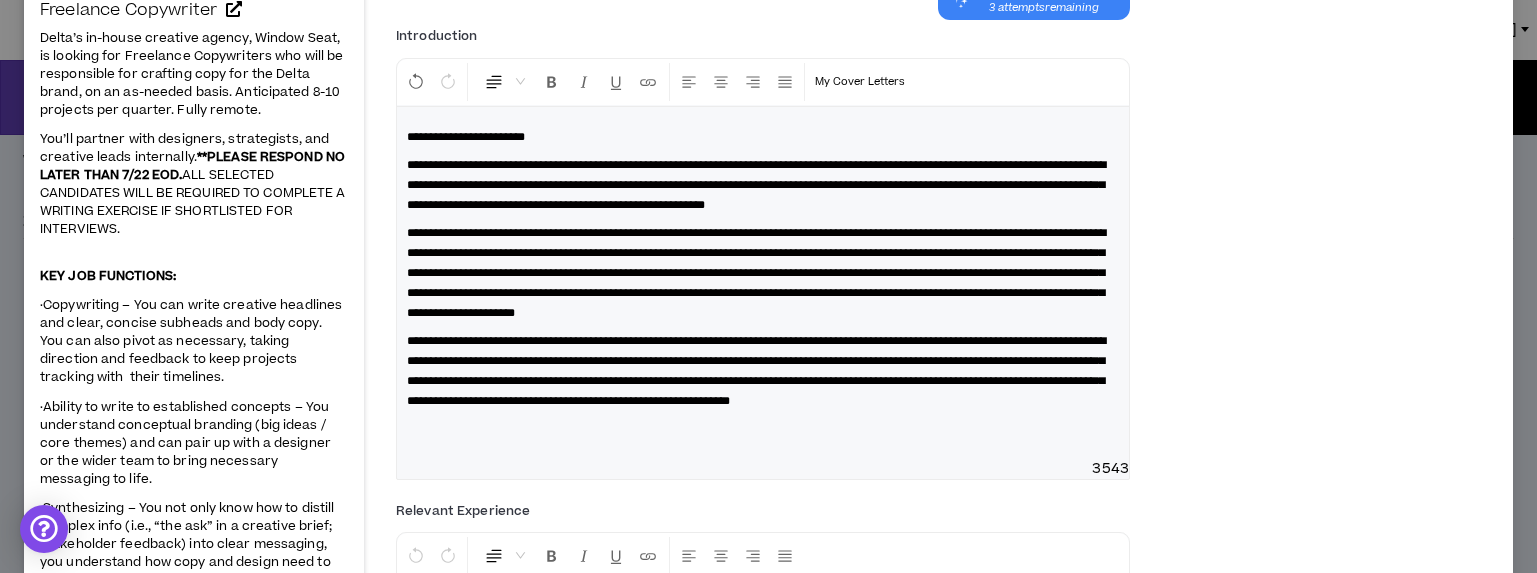click on "**********" at bounding box center (756, 371) 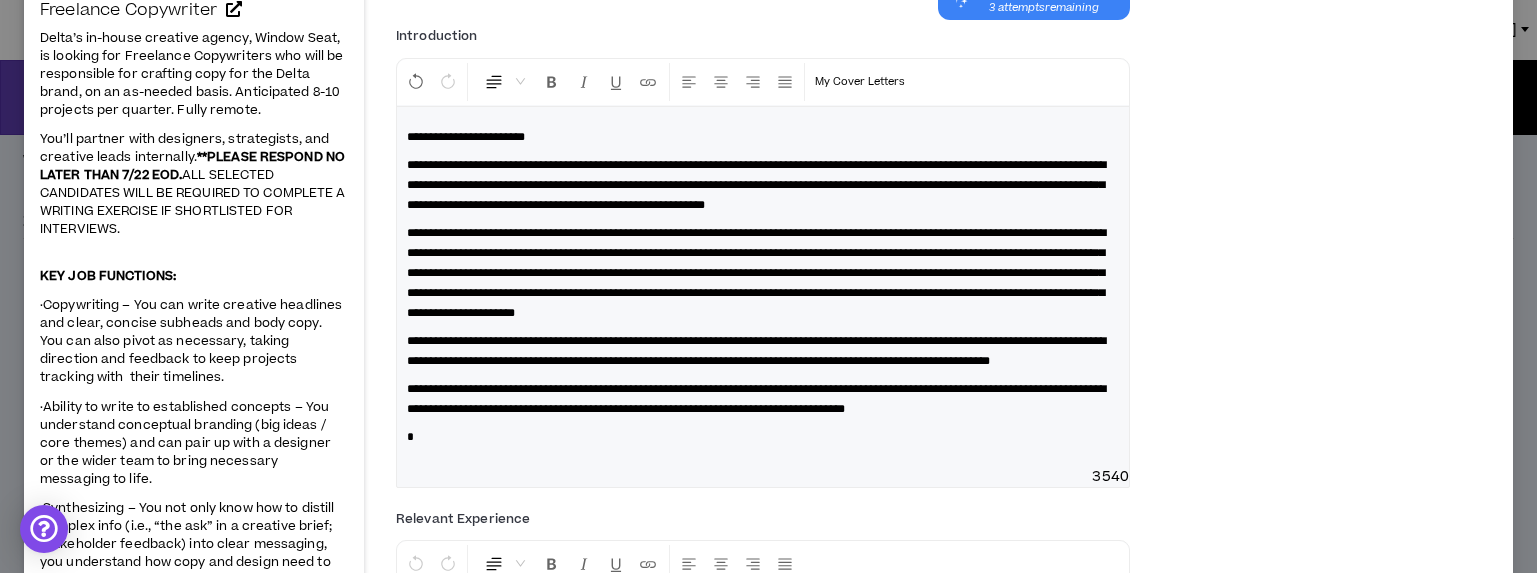 type 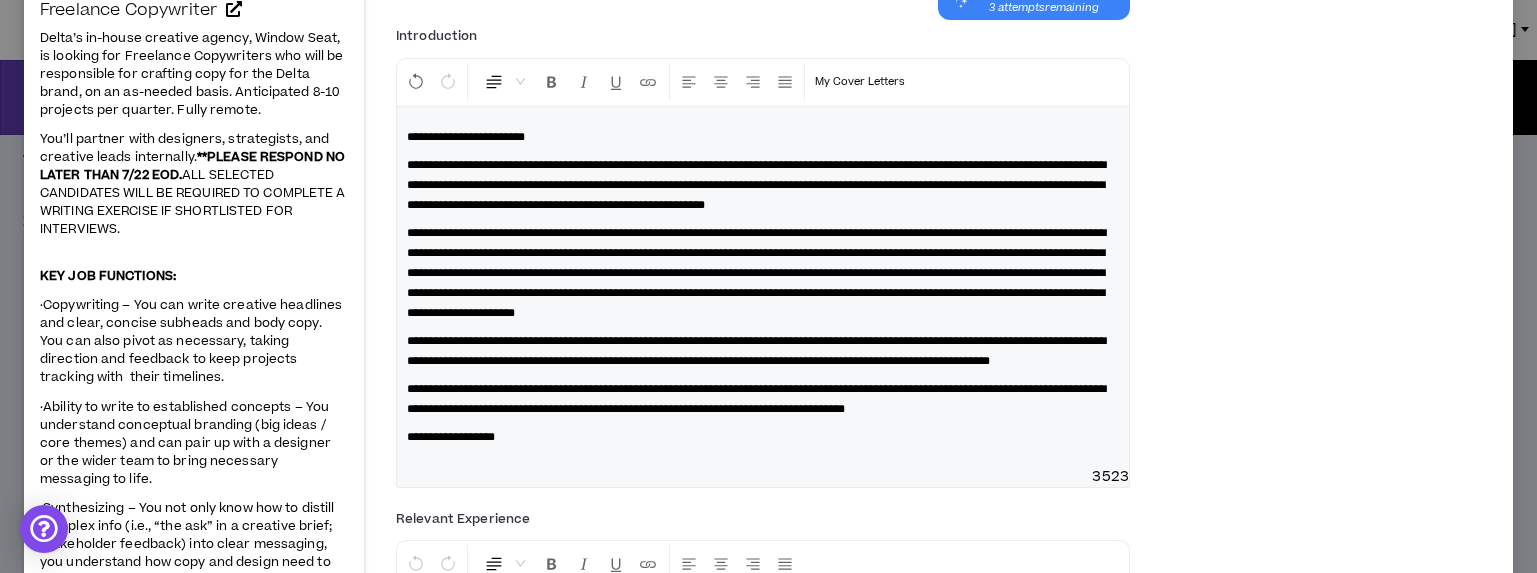 click on "**********" at bounding box center (451, 437) 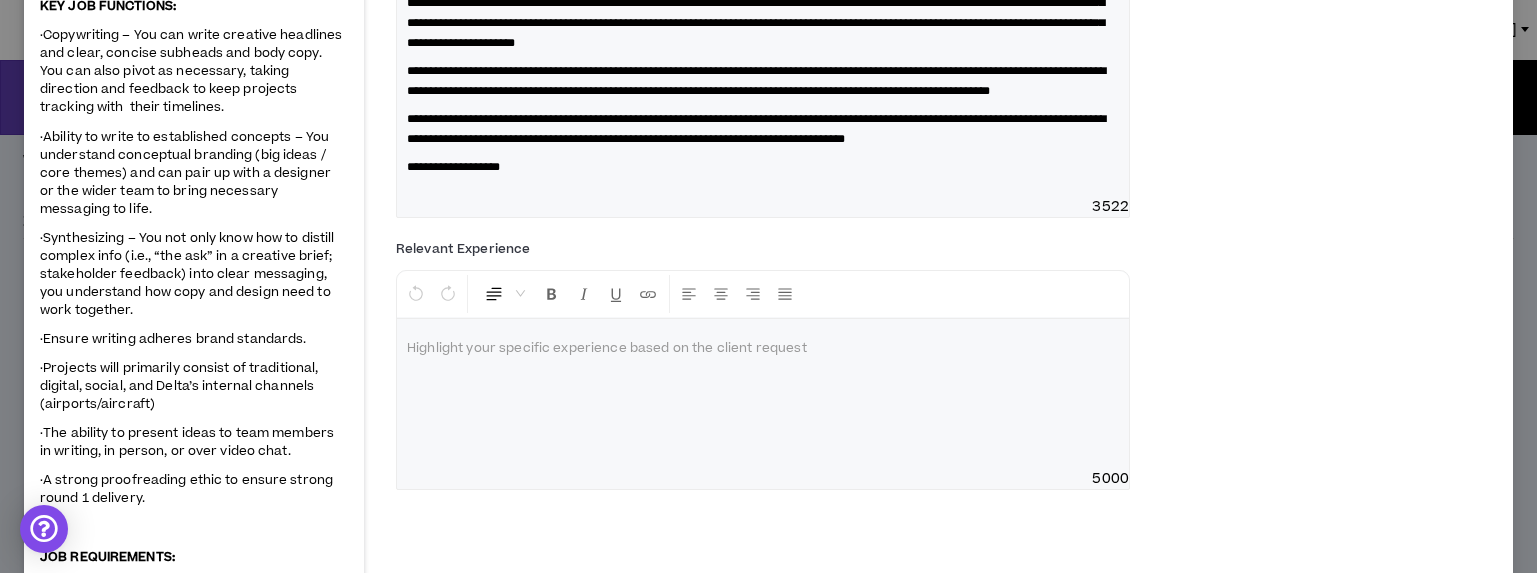 scroll, scrollTop: 506, scrollLeft: 0, axis: vertical 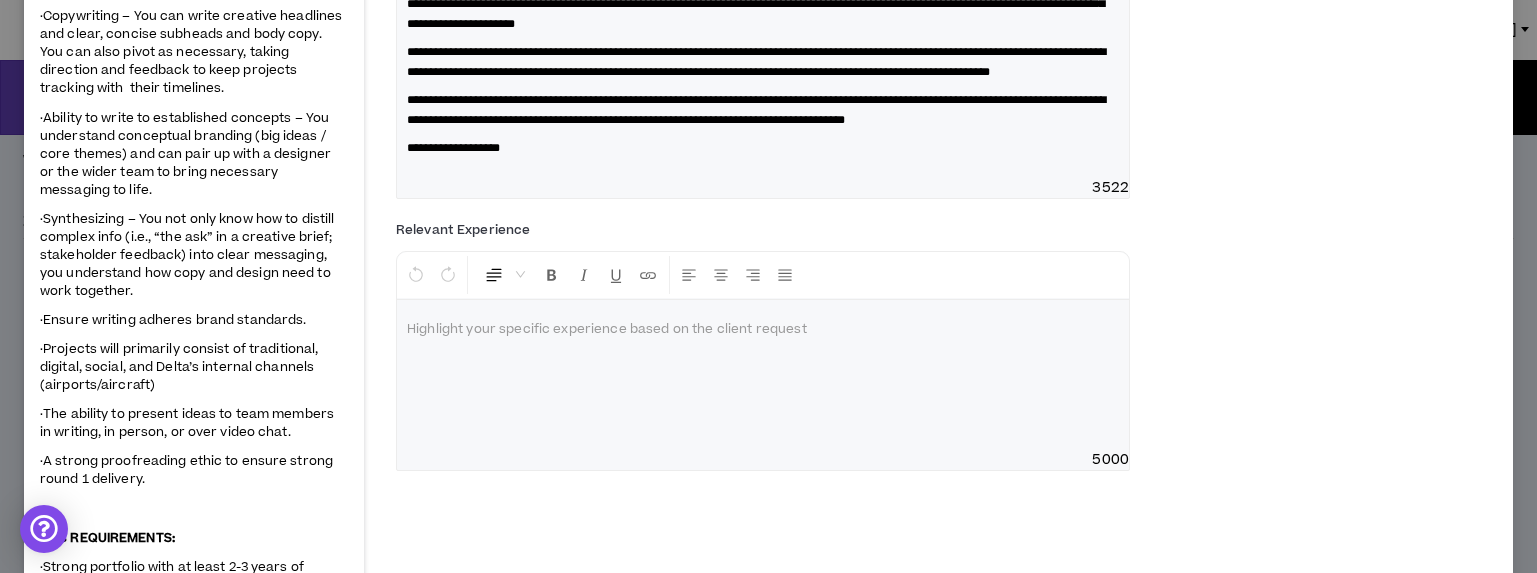click at bounding box center [763, 330] 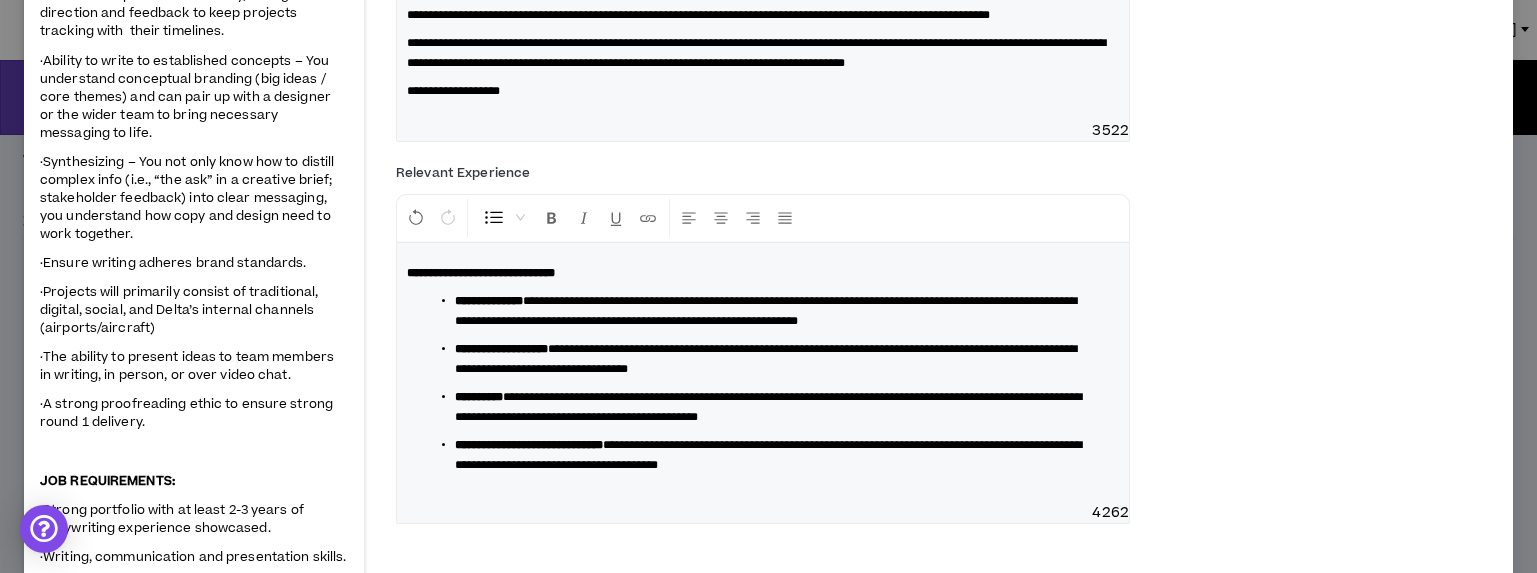 scroll, scrollTop: 574, scrollLeft: 0, axis: vertical 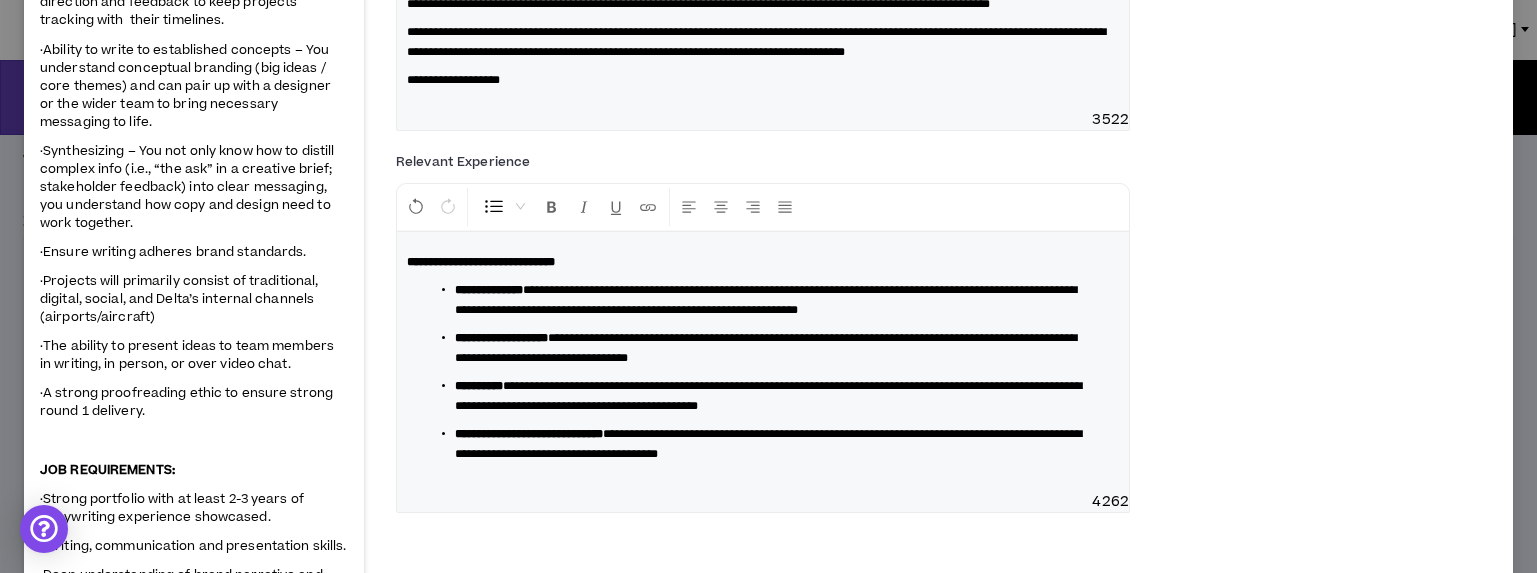 click on "**********" at bounding box center [768, 396] 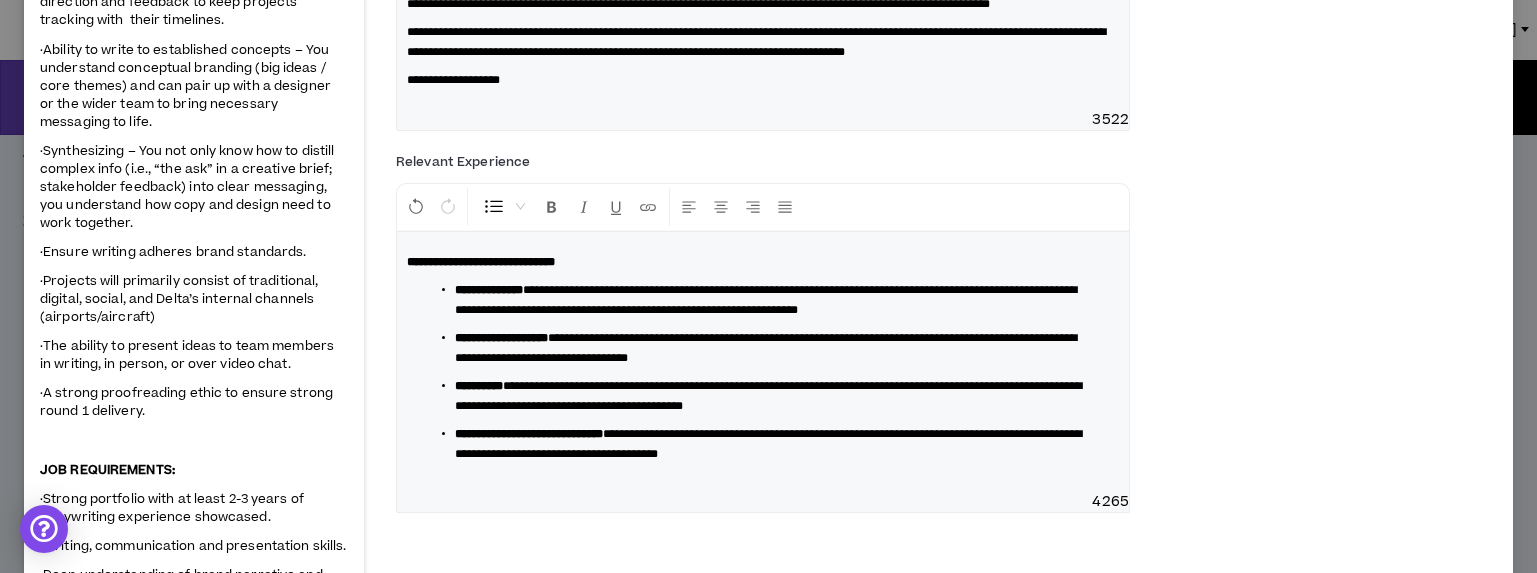type 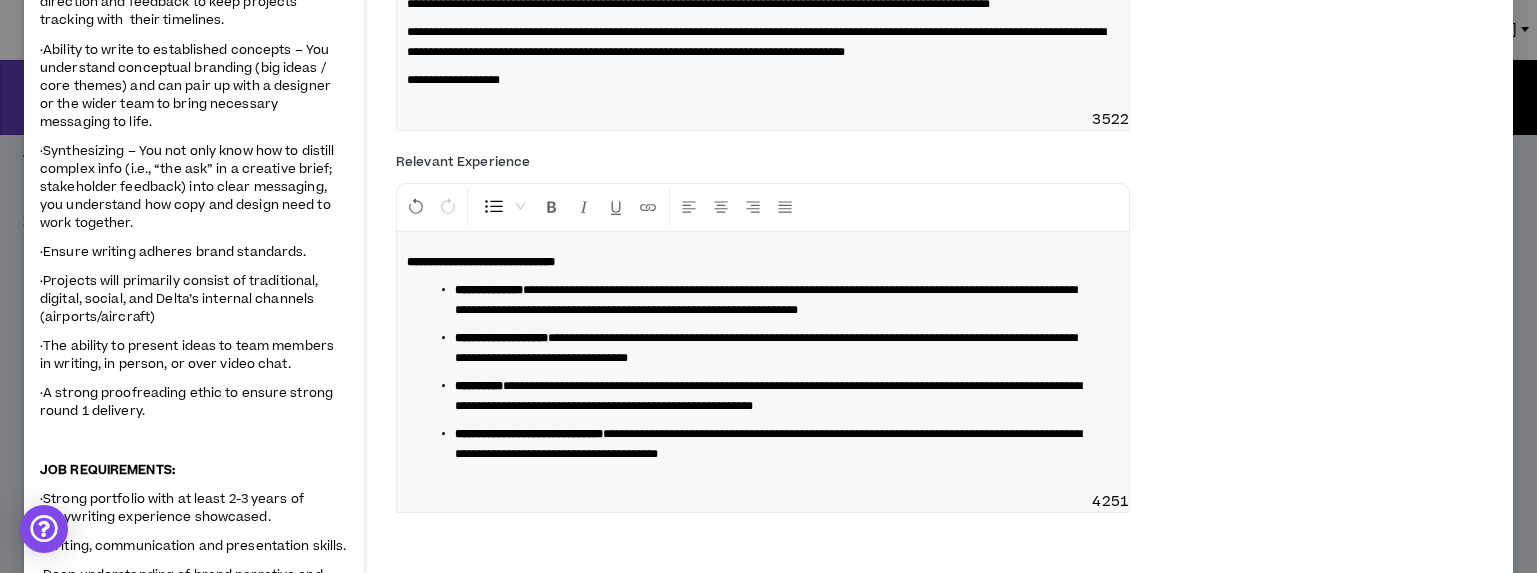 click on "**********" at bounding box center [768, 396] 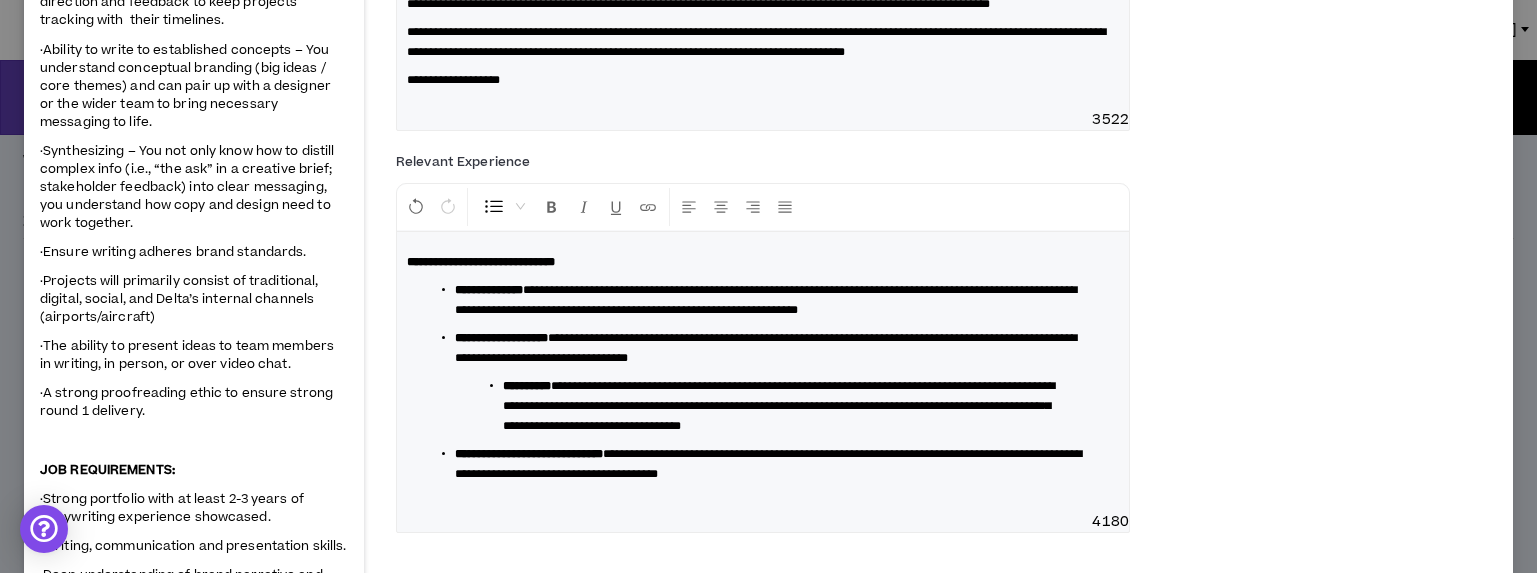 click on "**********" at bounding box center (779, 406) 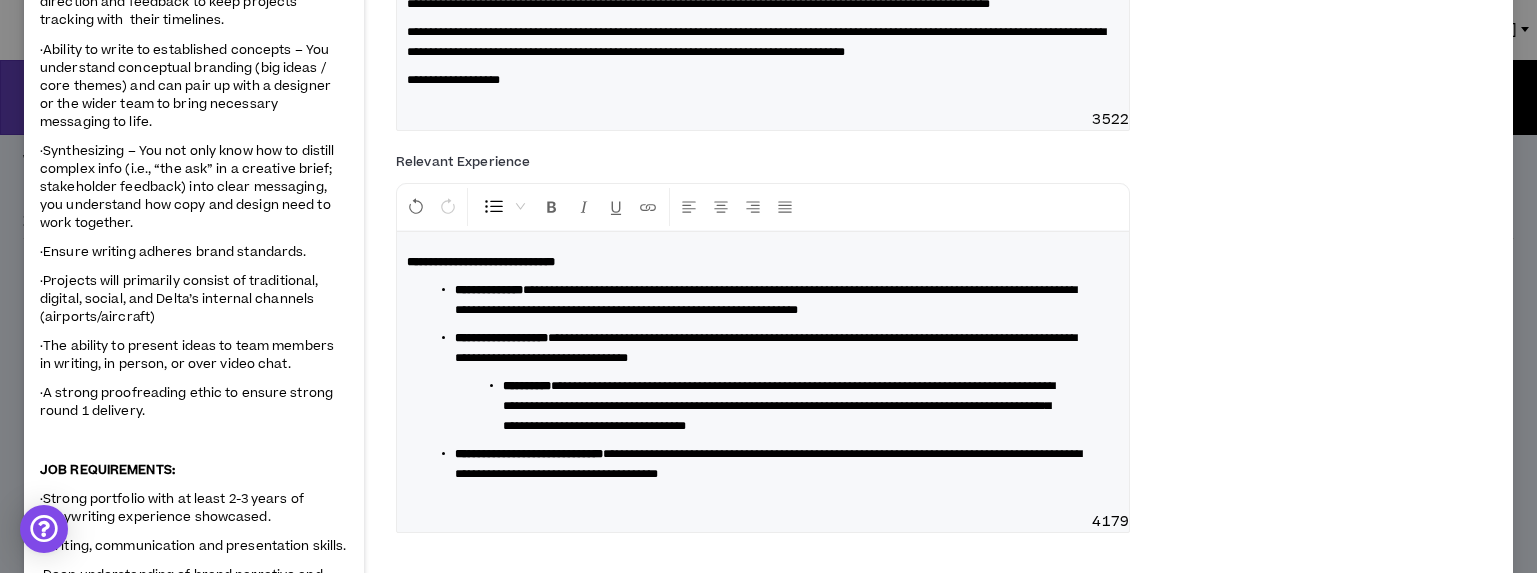 click on "**********" at bounding box center (779, 406) 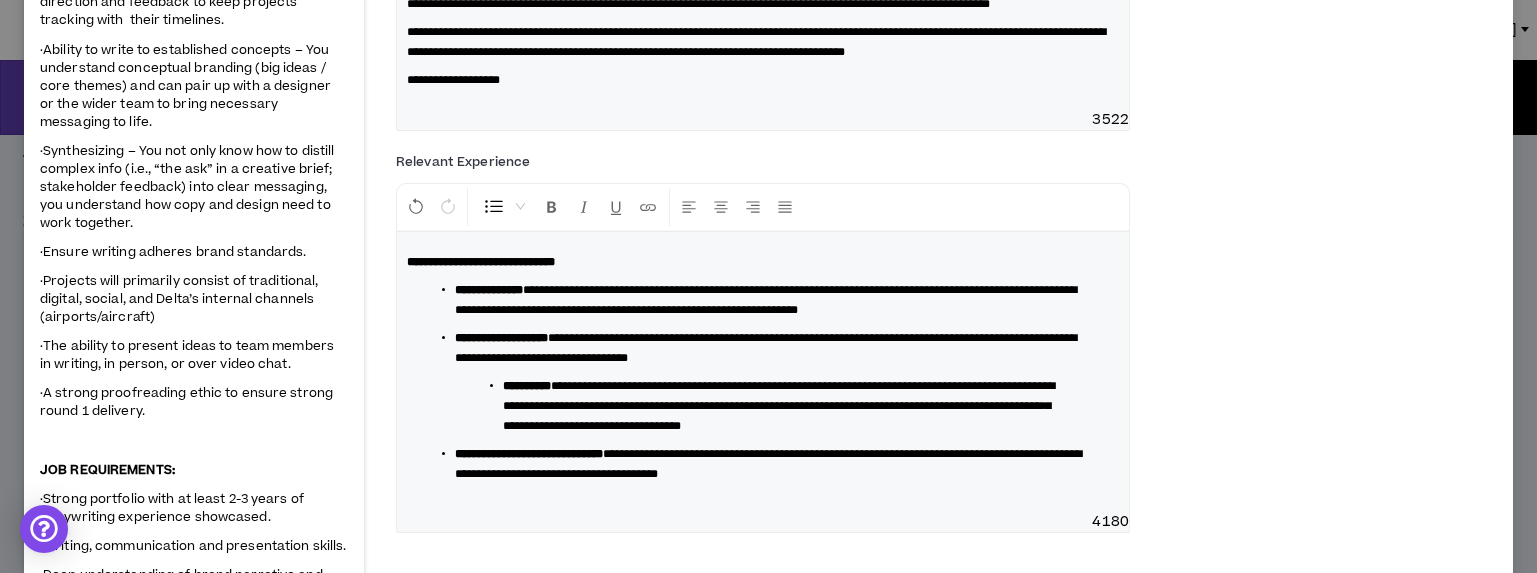 click on "**********" at bounding box center [779, 406] 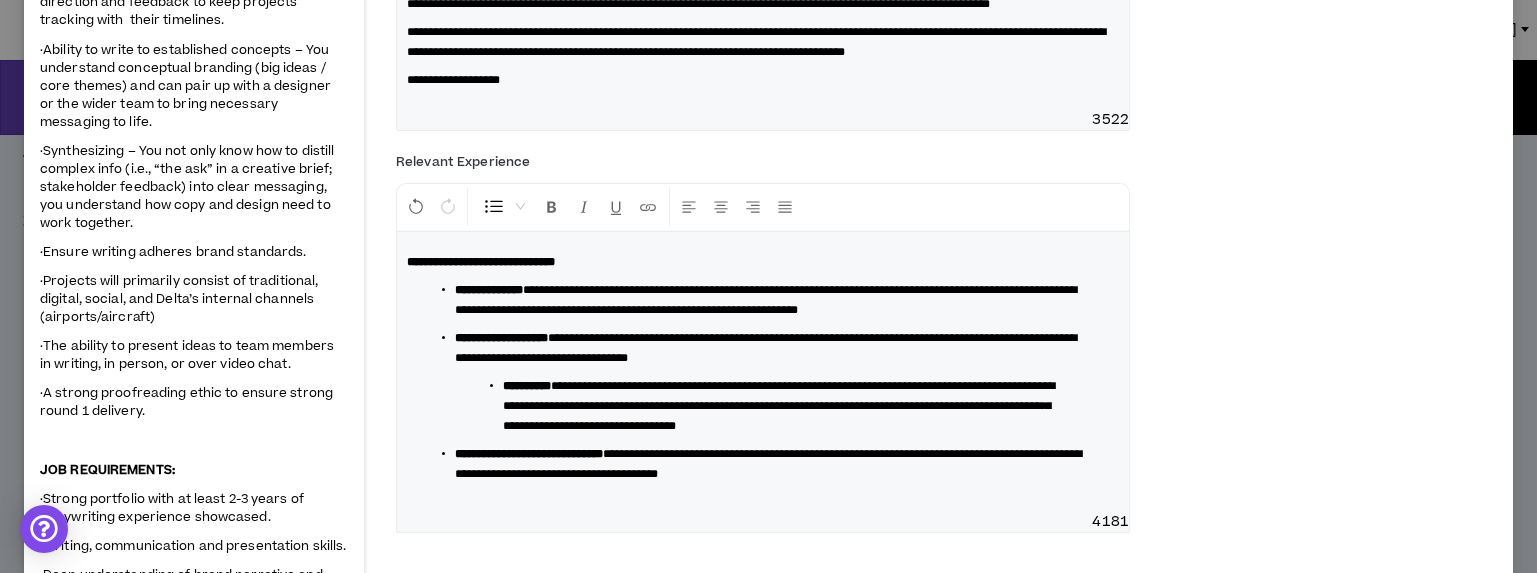 click on "**********" at bounding box center (766, 348) 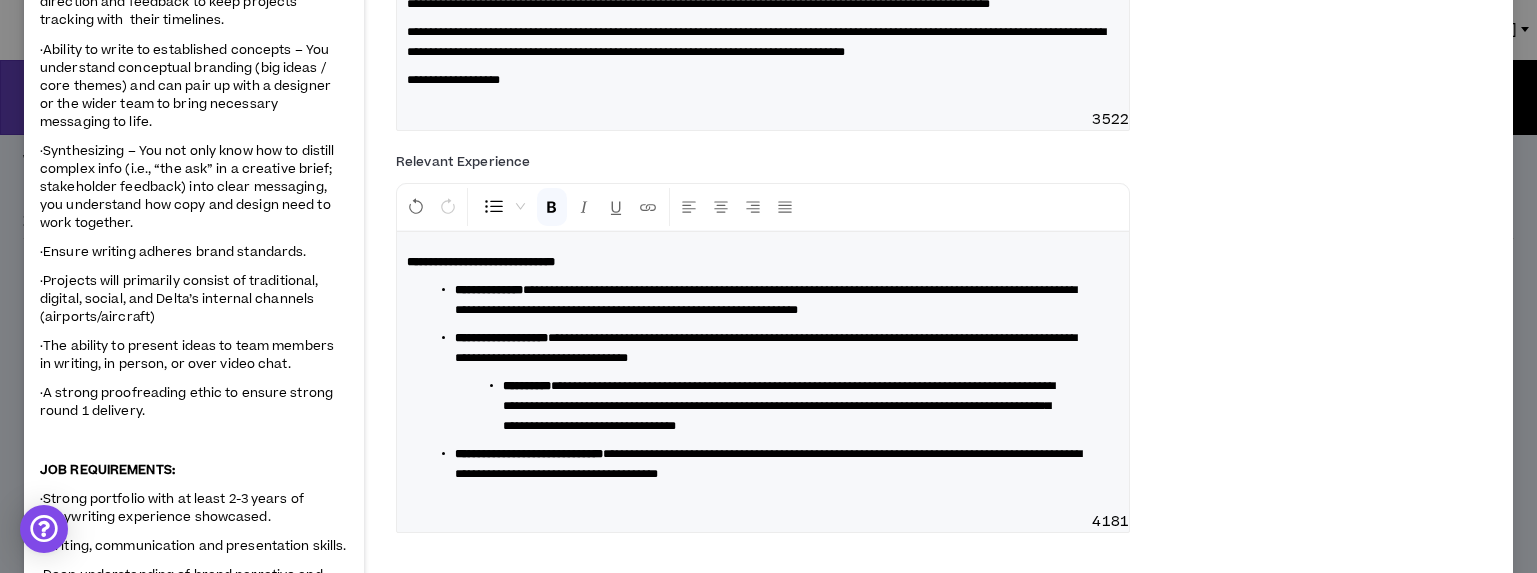 click on "**********" at bounding box center [779, 406] 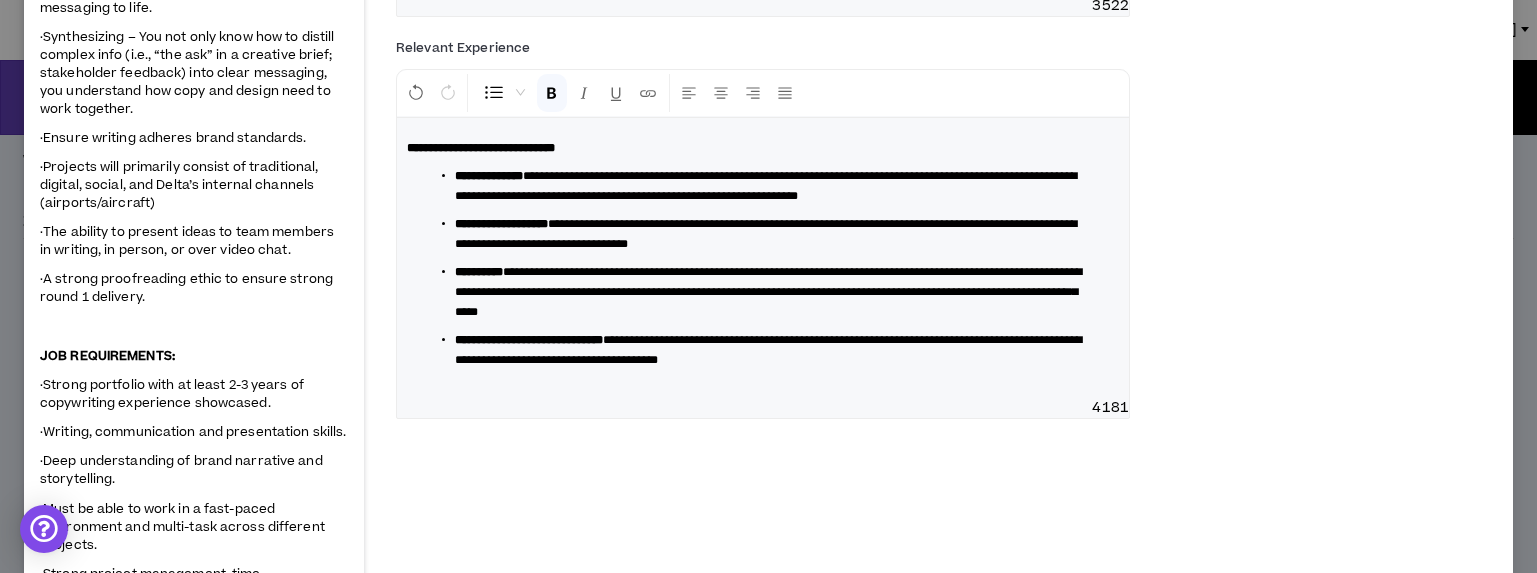 scroll, scrollTop: 691, scrollLeft: 0, axis: vertical 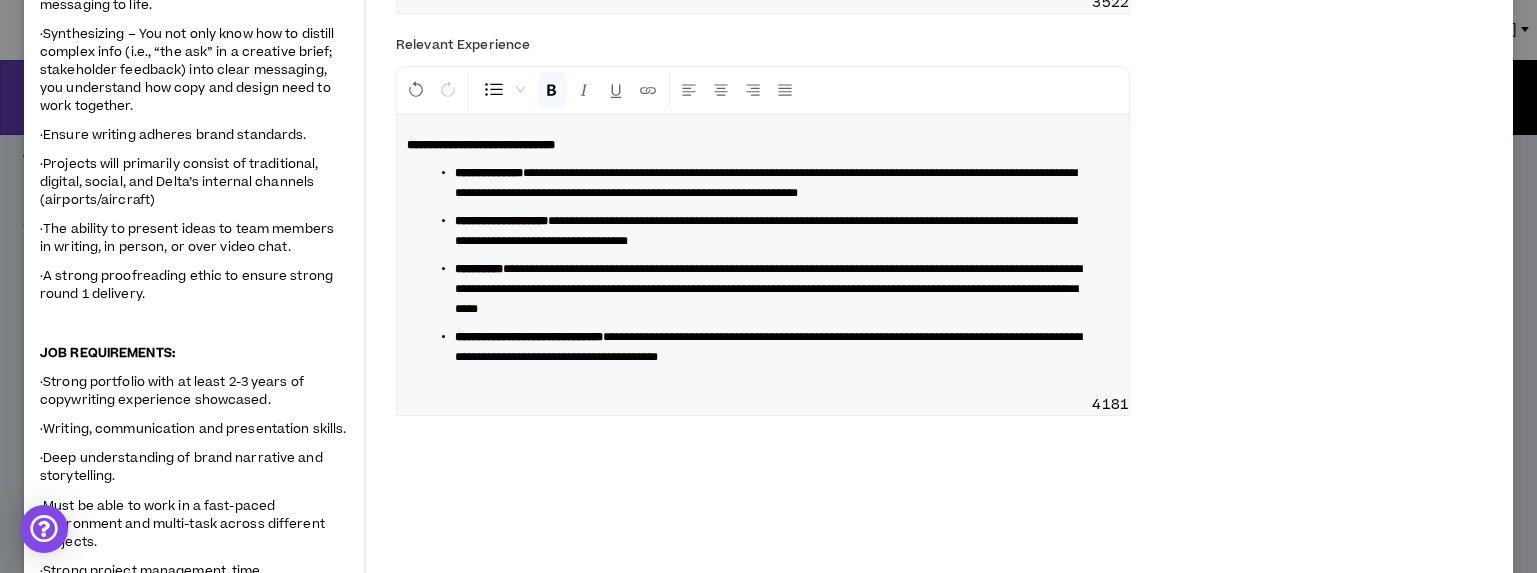 click on "**********" at bounding box center [766, 231] 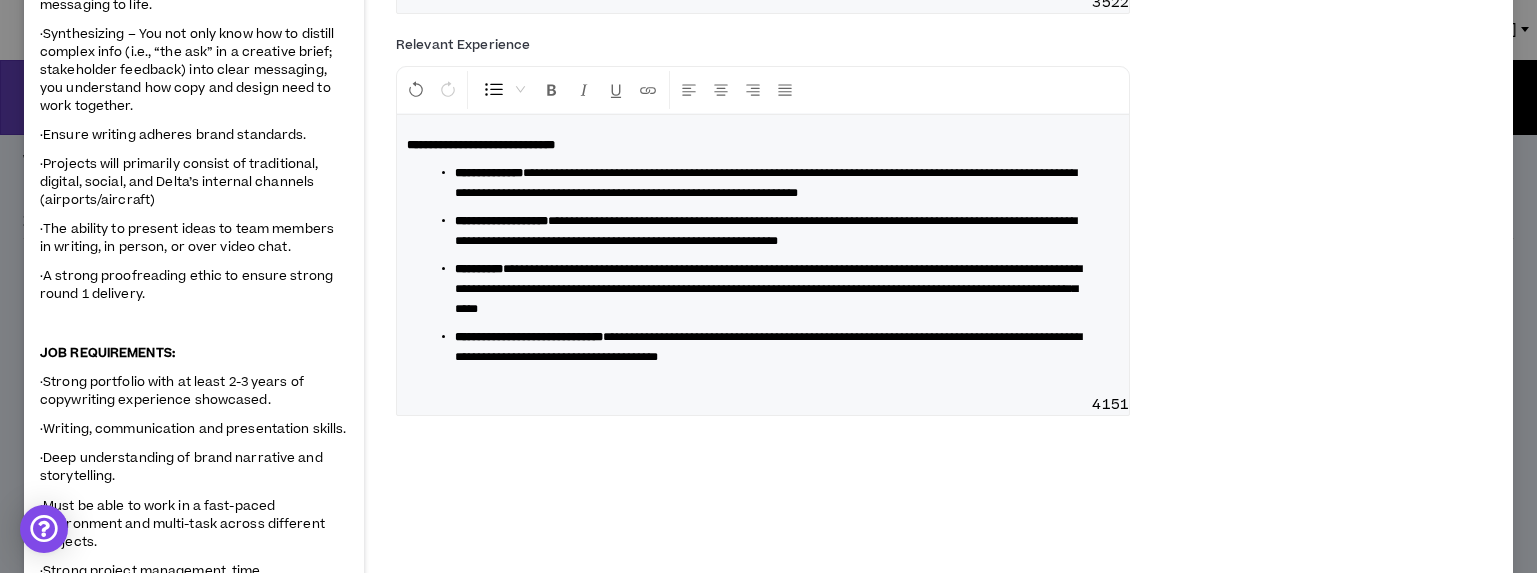 click on "**********" at bounding box center (766, 231) 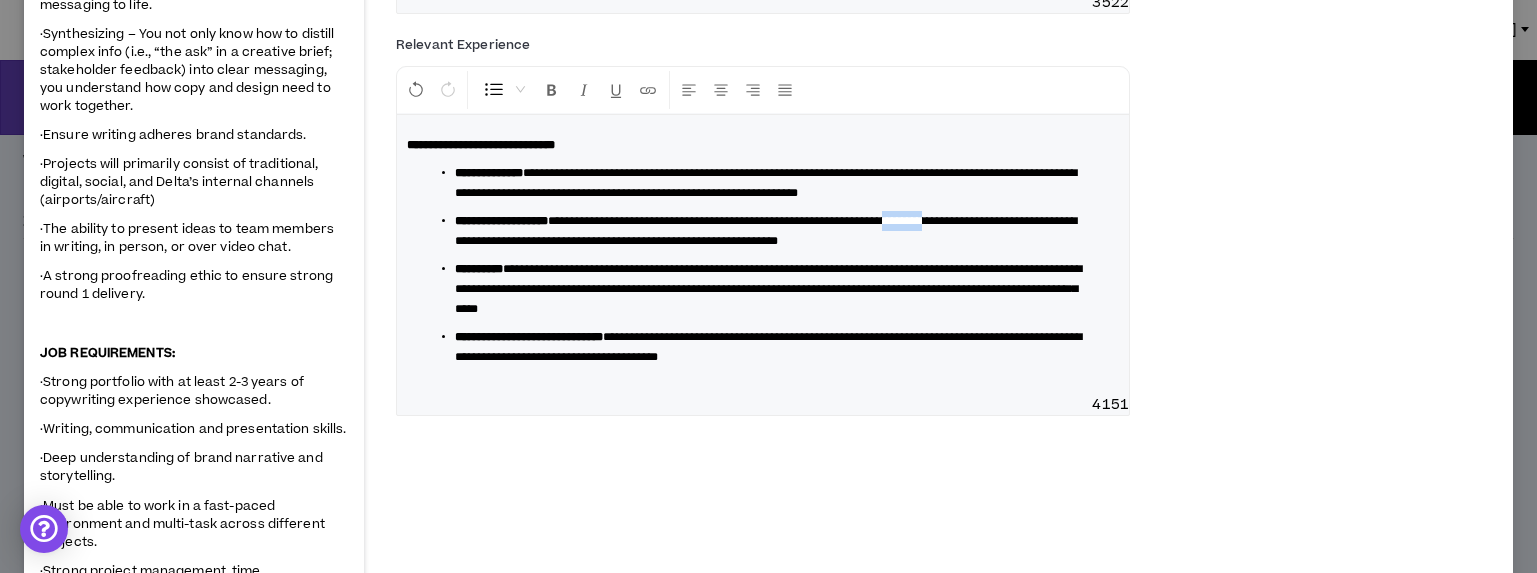 click on "**********" at bounding box center (766, 231) 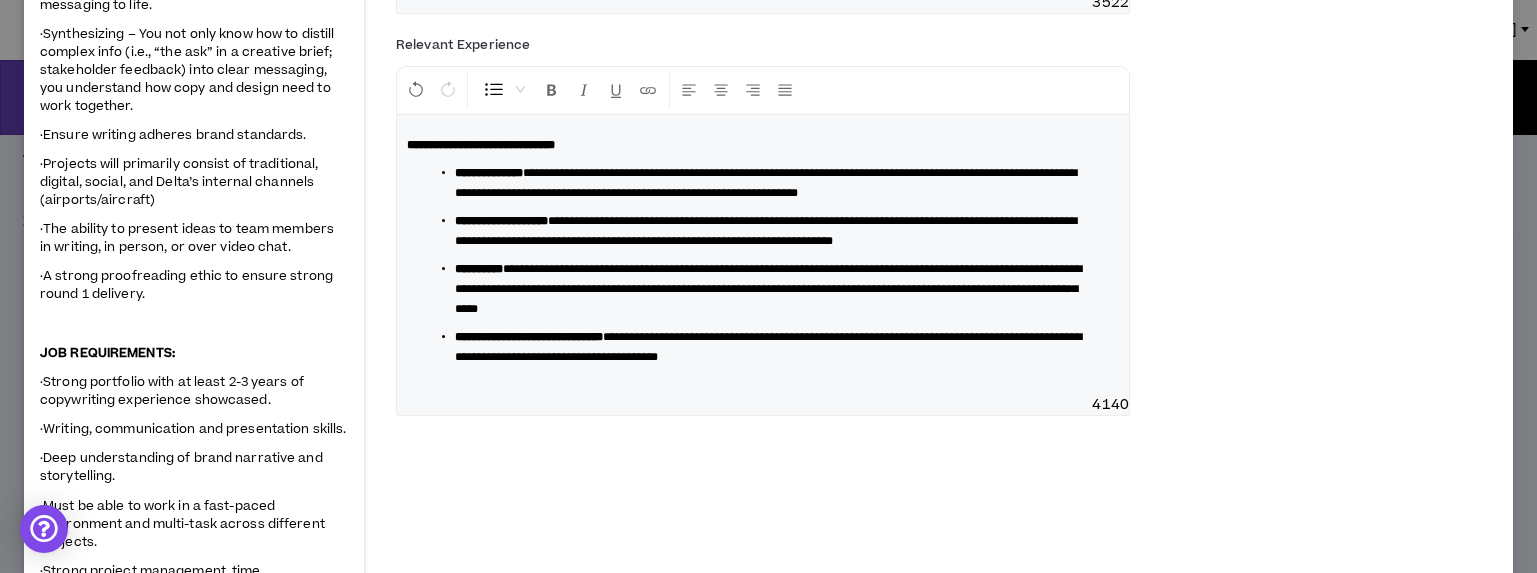 click on "**********" at bounding box center (766, 183) 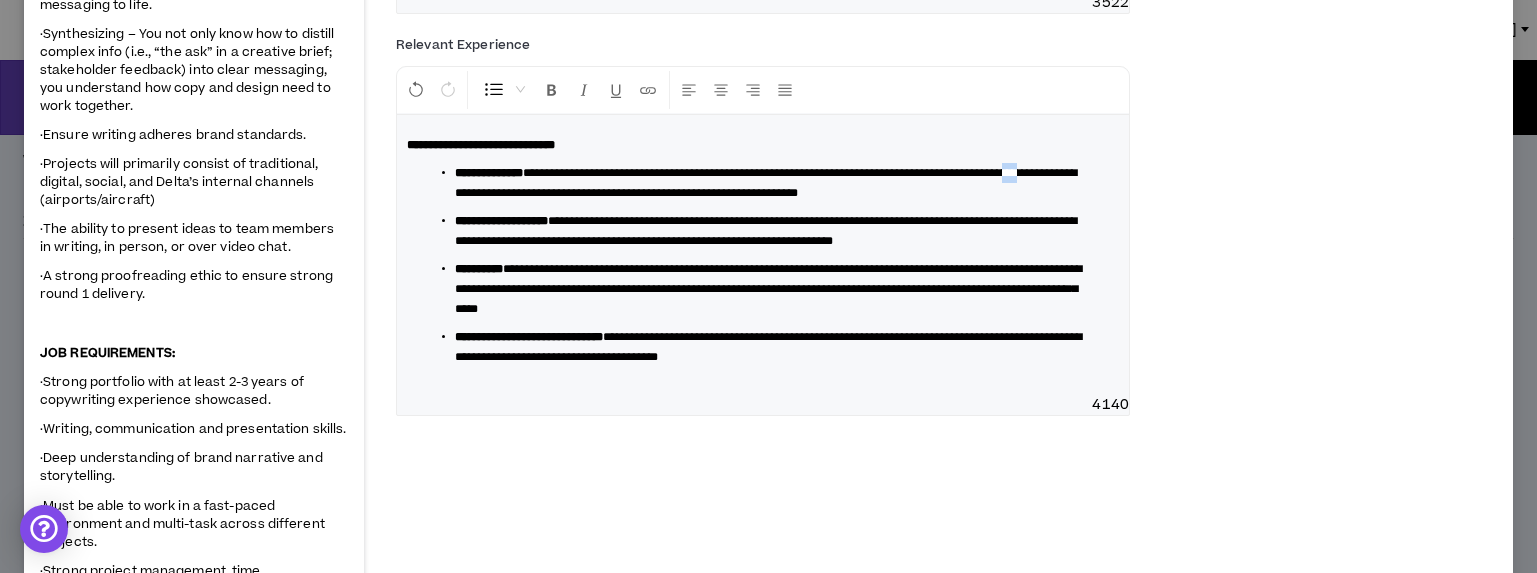 click on "**********" at bounding box center (766, 183) 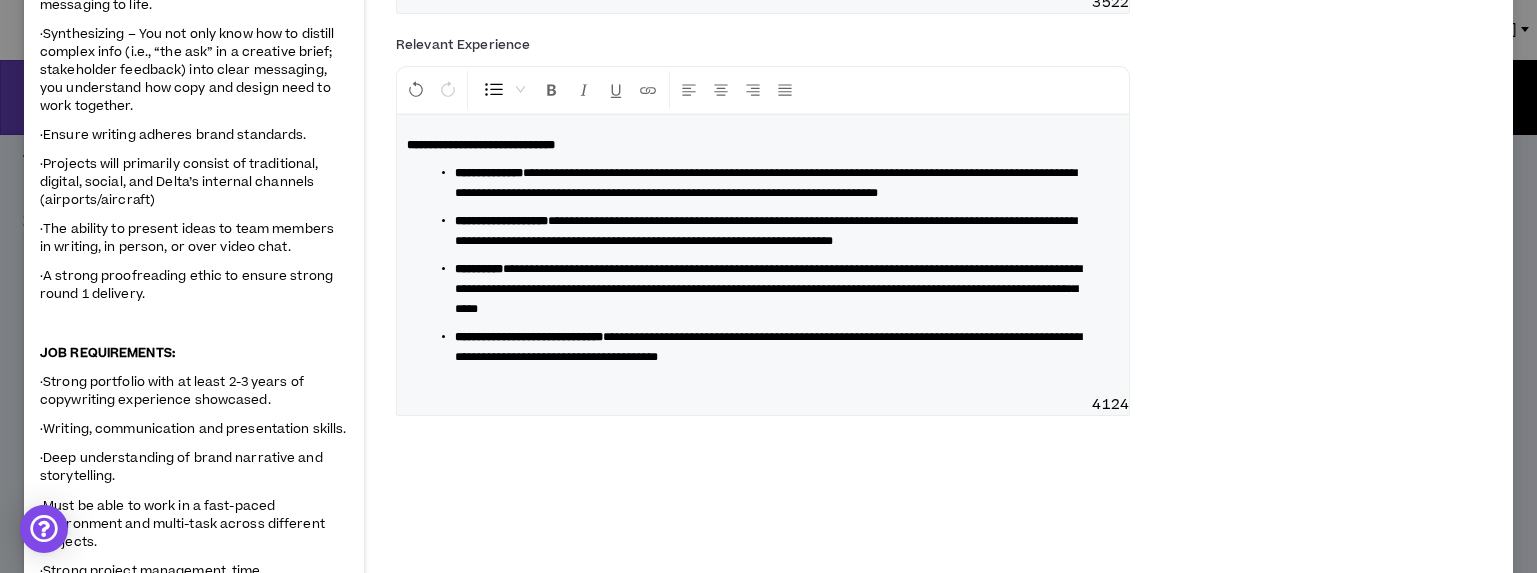 click on "**********" at bounding box center [766, 231] 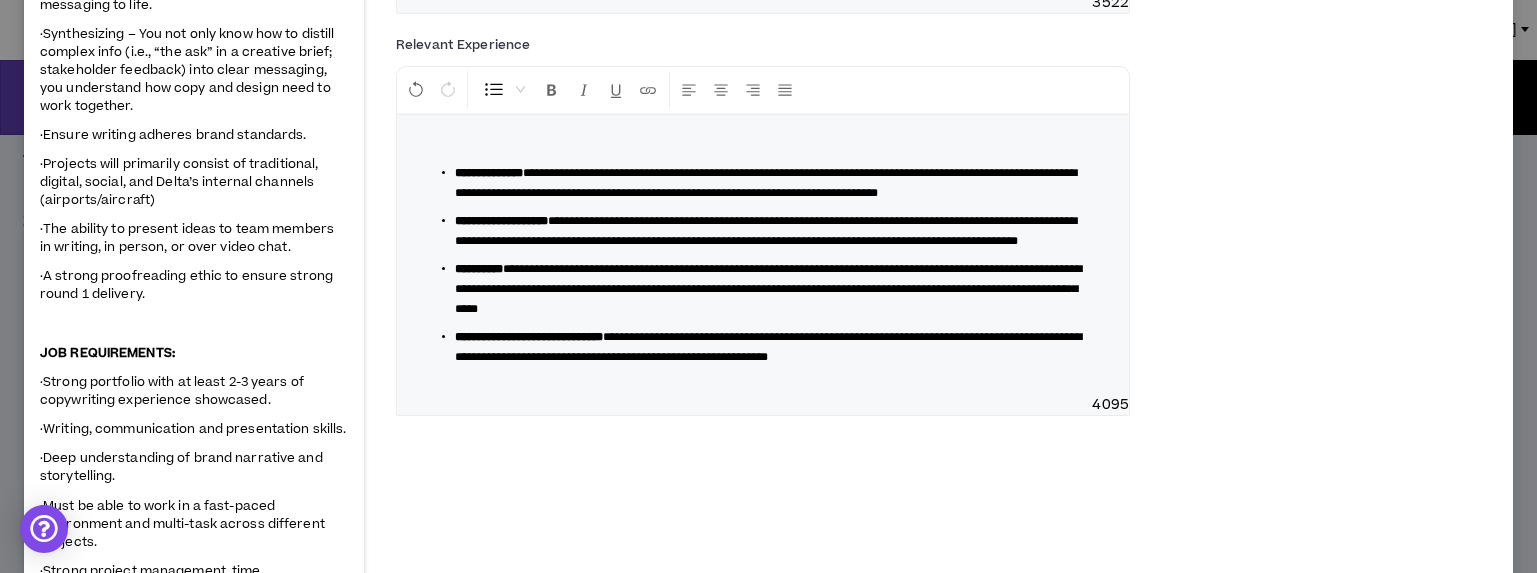click on "**********" at bounding box center [763, 255] 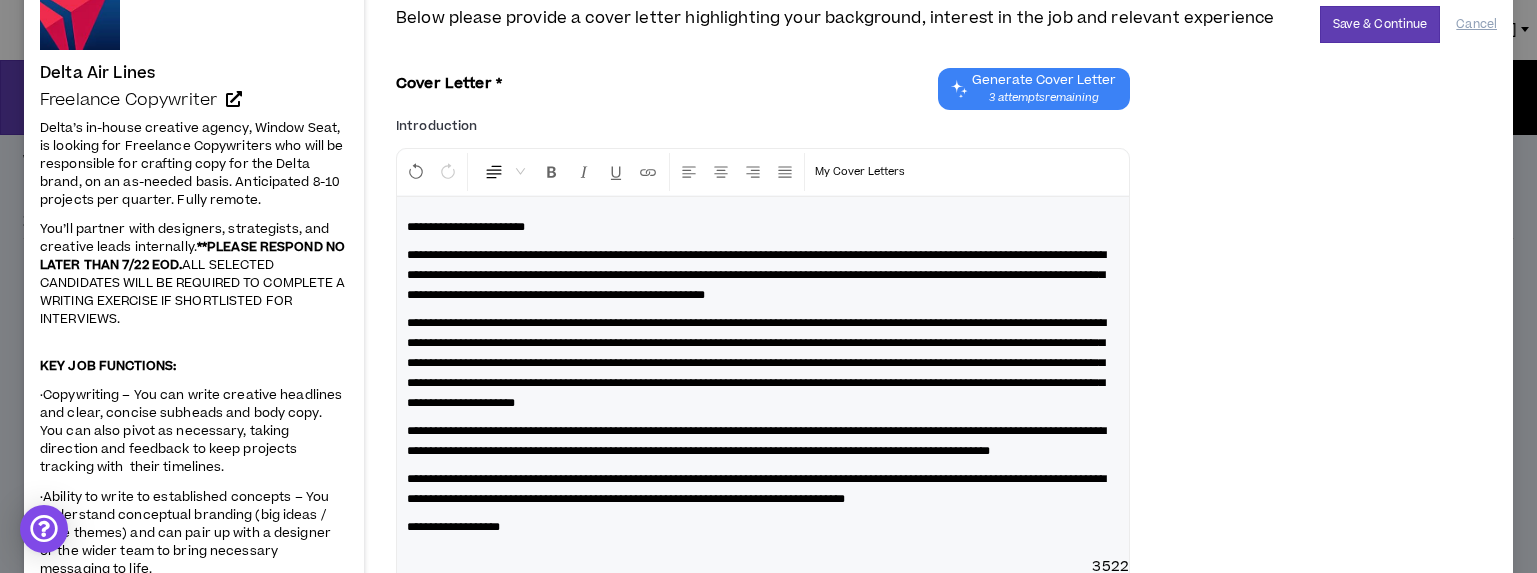 scroll, scrollTop: 114, scrollLeft: 0, axis: vertical 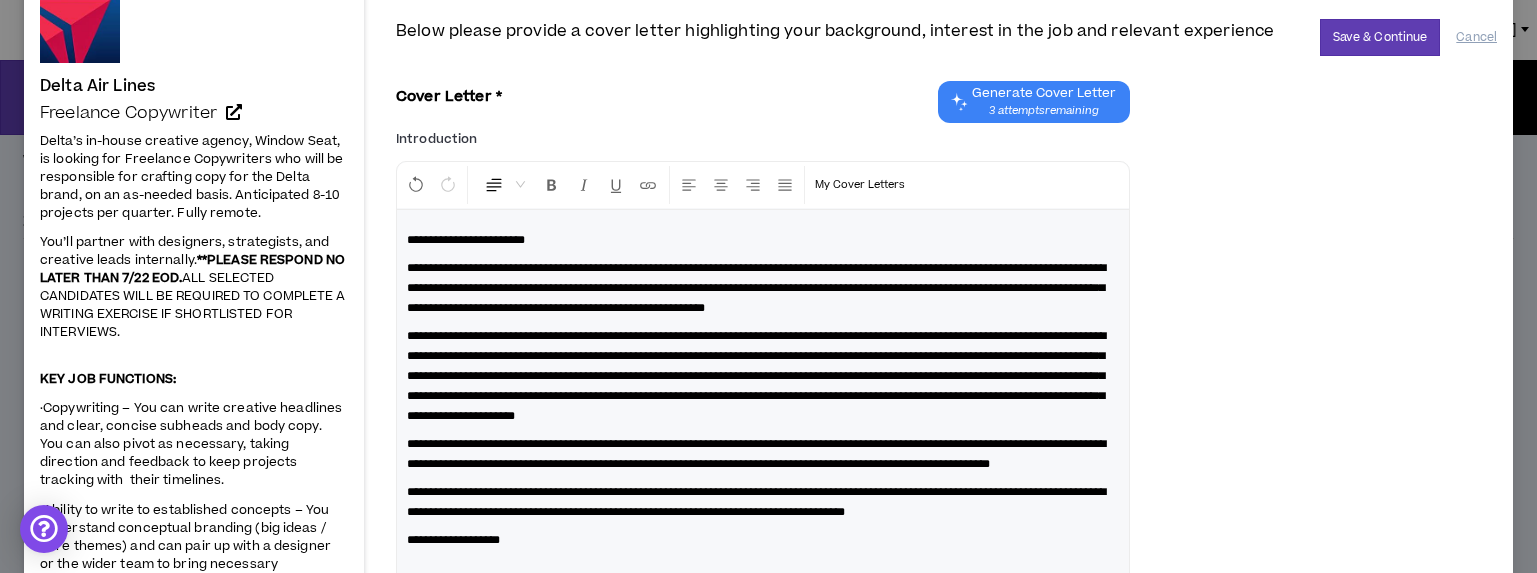 click on "Generate Cover Letter" at bounding box center [1044, 93] 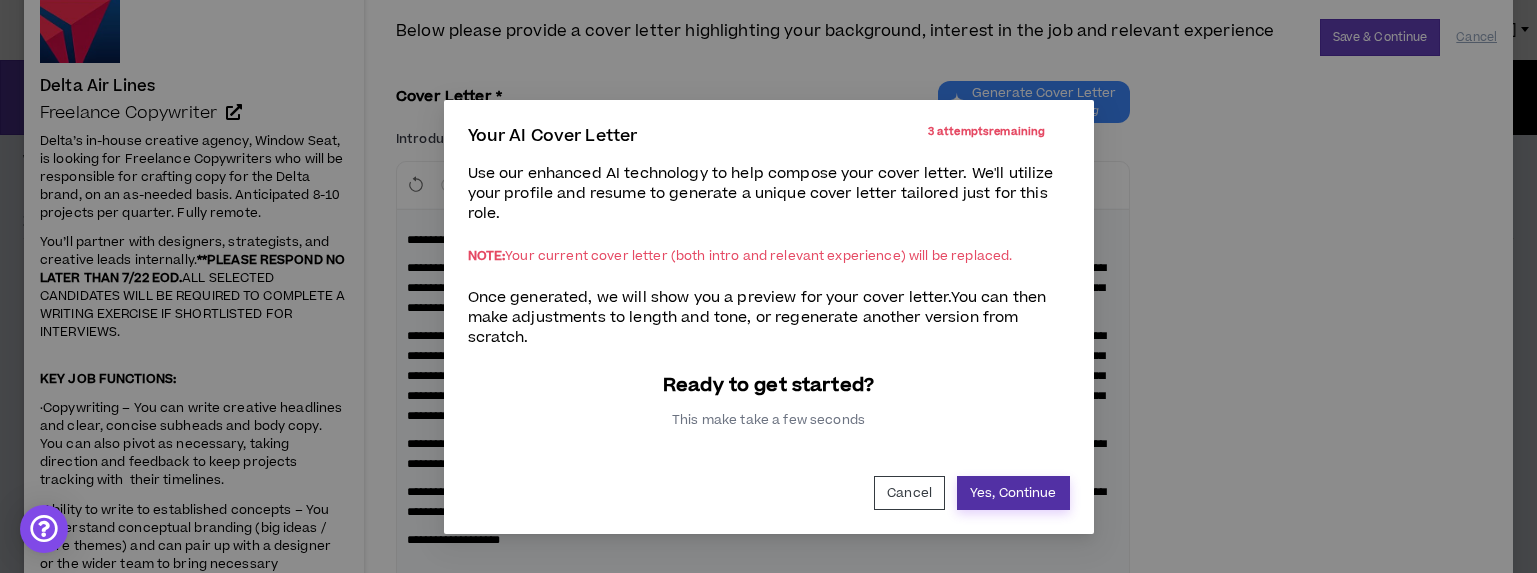 click on "Yes, Continue" at bounding box center (1013, 493) 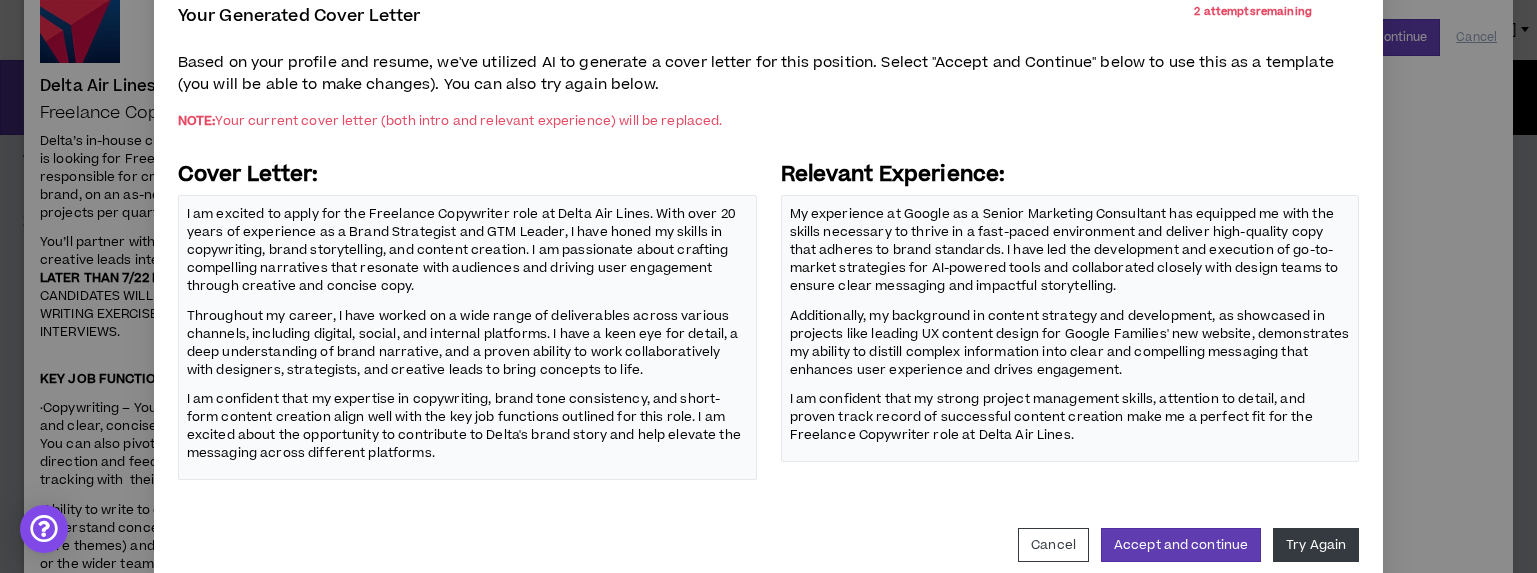 scroll, scrollTop: 126, scrollLeft: 0, axis: vertical 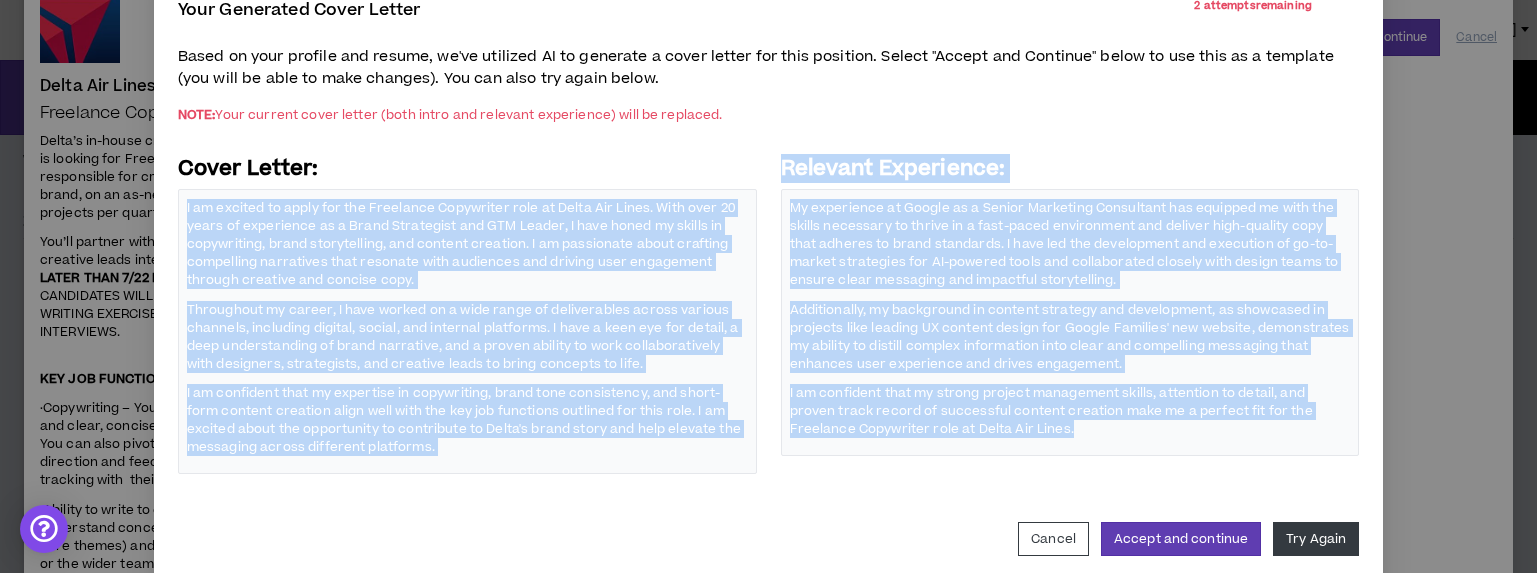 drag, startPoint x: 1069, startPoint y: 425, endPoint x: 393, endPoint y: 196, distance: 713.73456 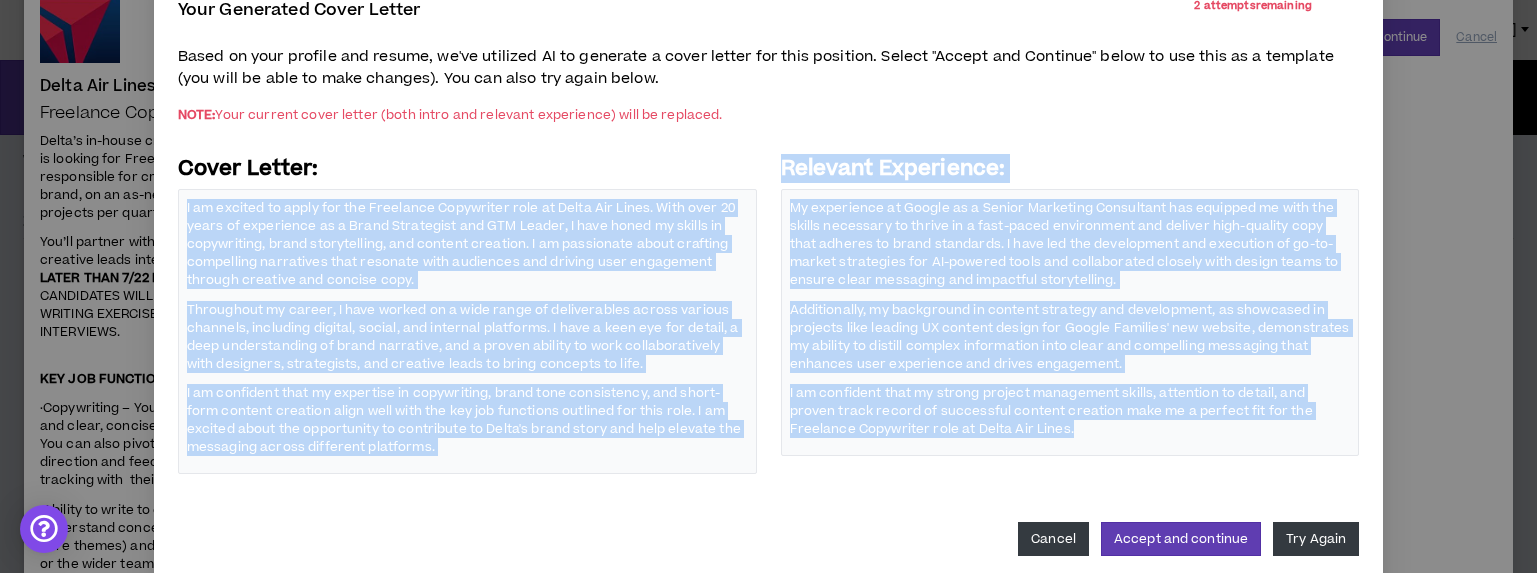click on "Cancel" at bounding box center (1053, 539) 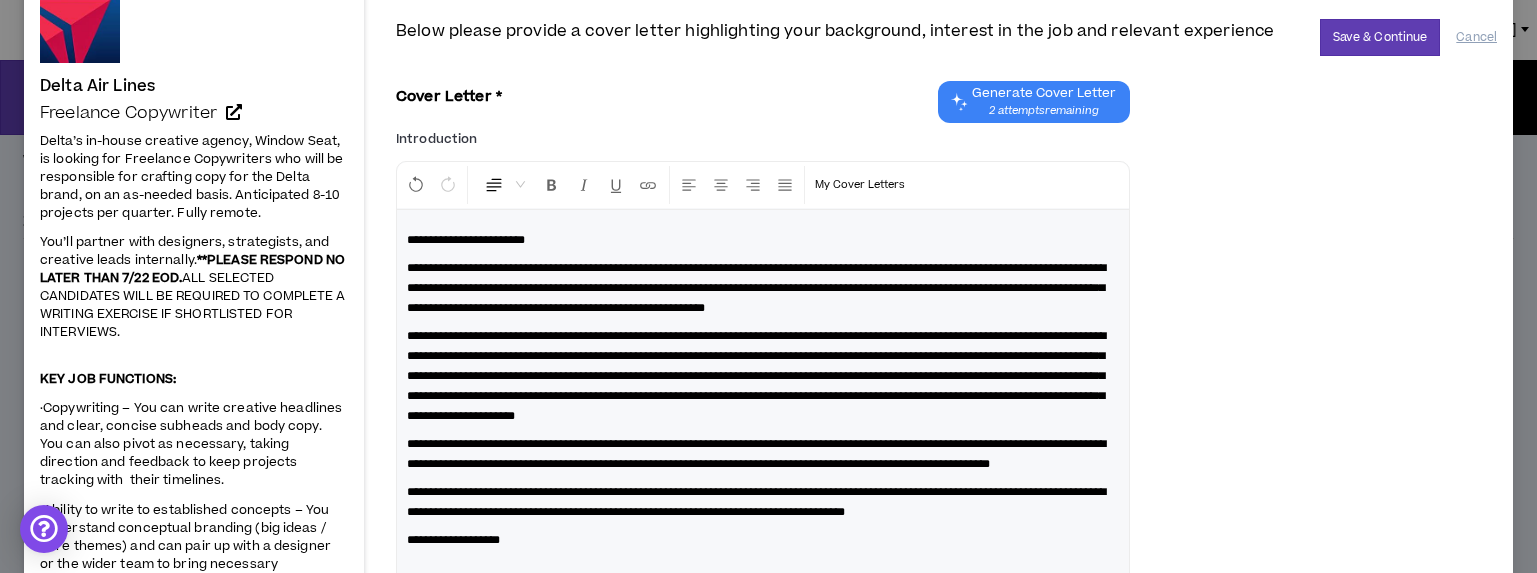 scroll, scrollTop: 0, scrollLeft: 0, axis: both 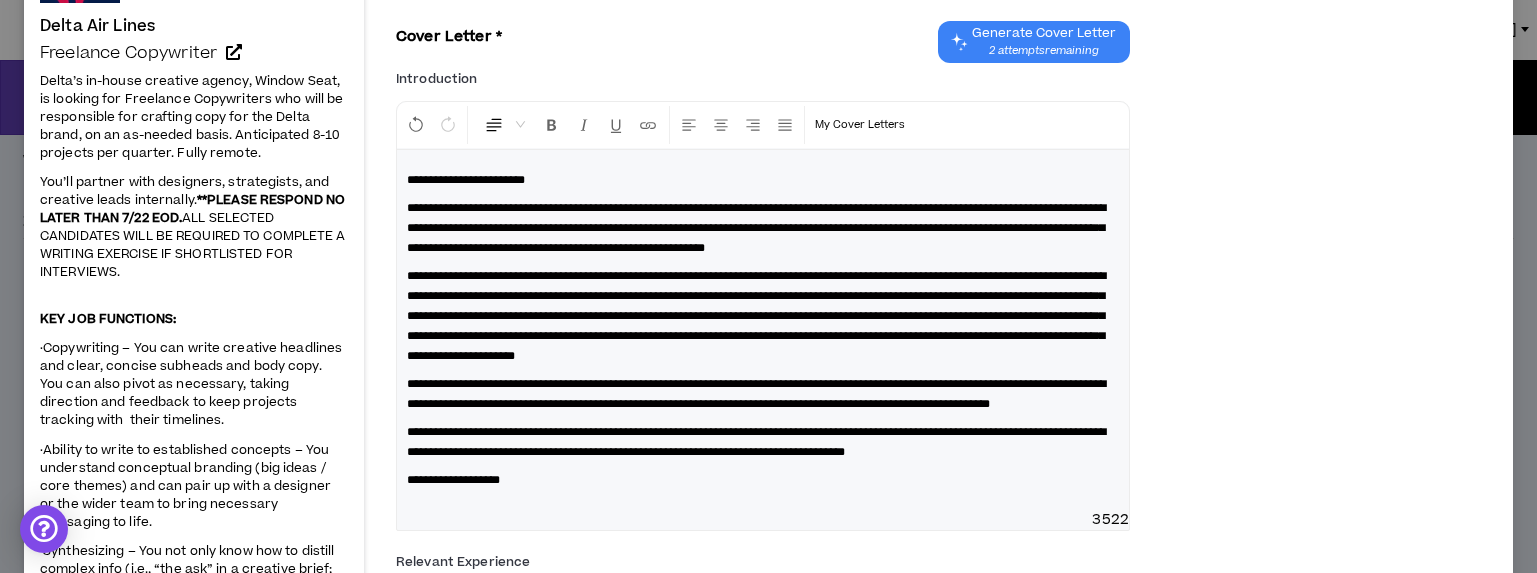 click on "**********" at bounding box center (756, 442) 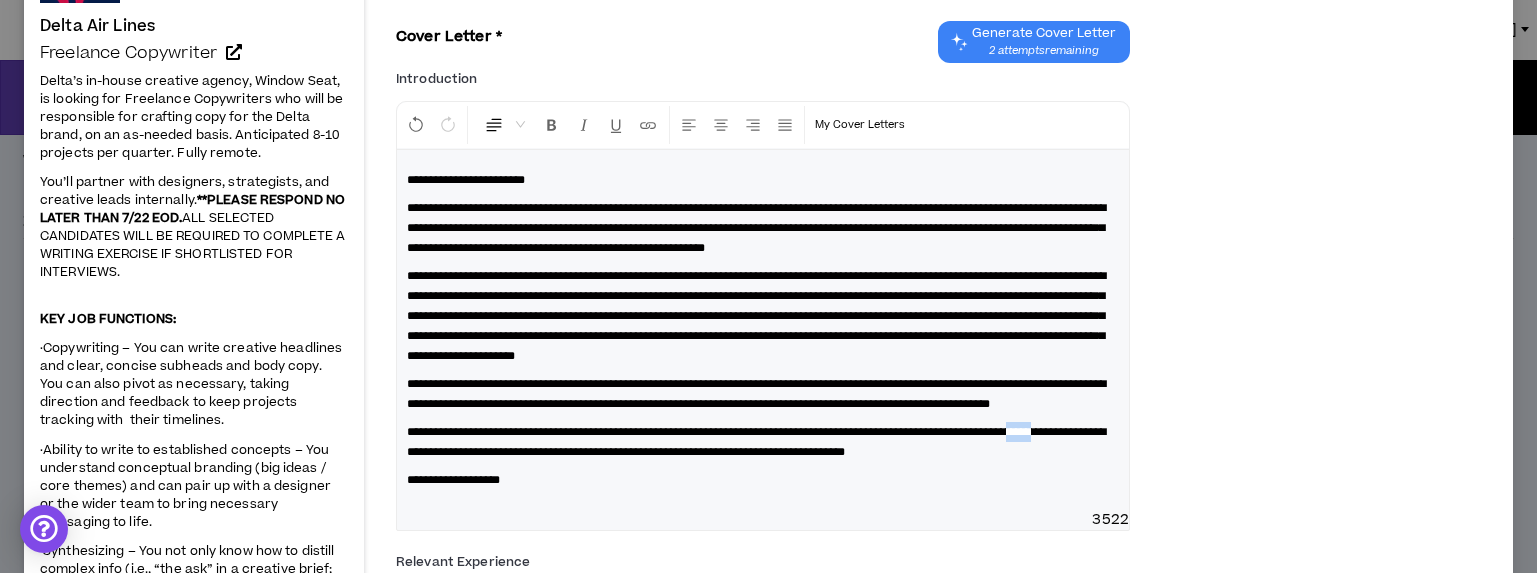 click on "**********" at bounding box center [756, 442] 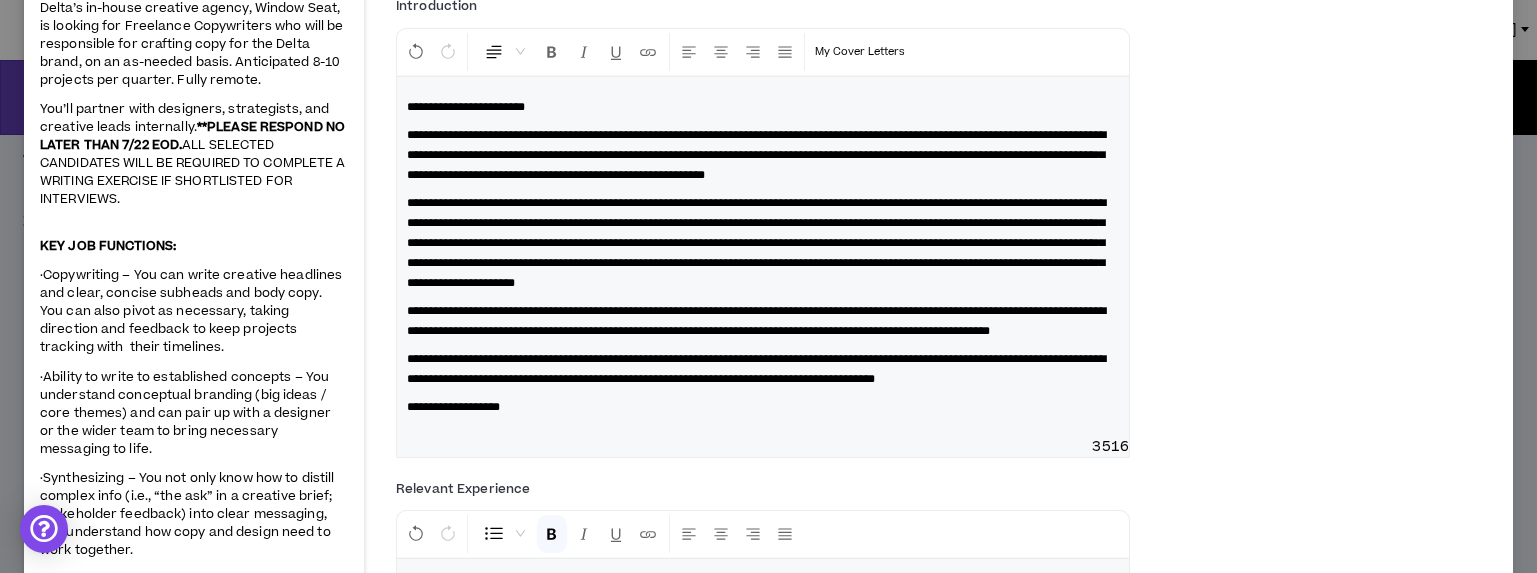 scroll, scrollTop: 251, scrollLeft: 0, axis: vertical 